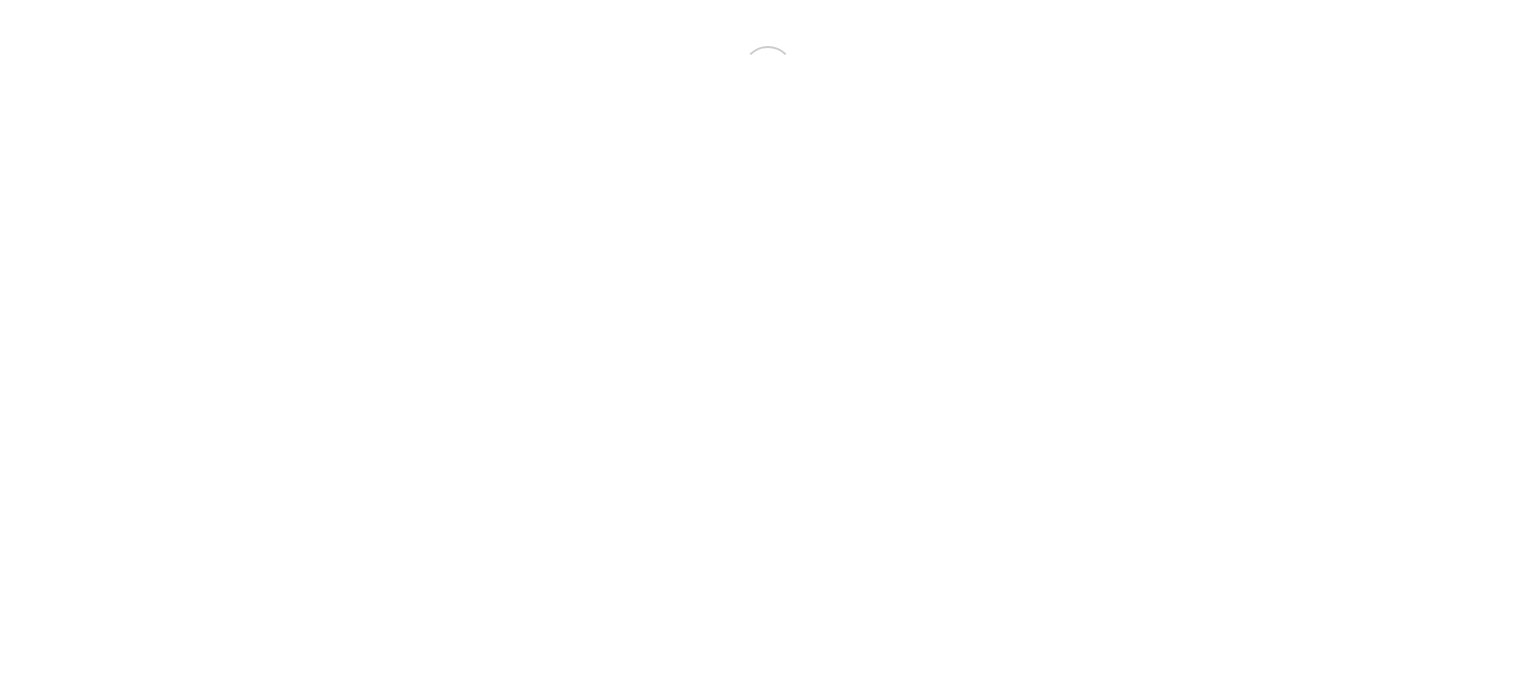 scroll, scrollTop: 0, scrollLeft: 0, axis: both 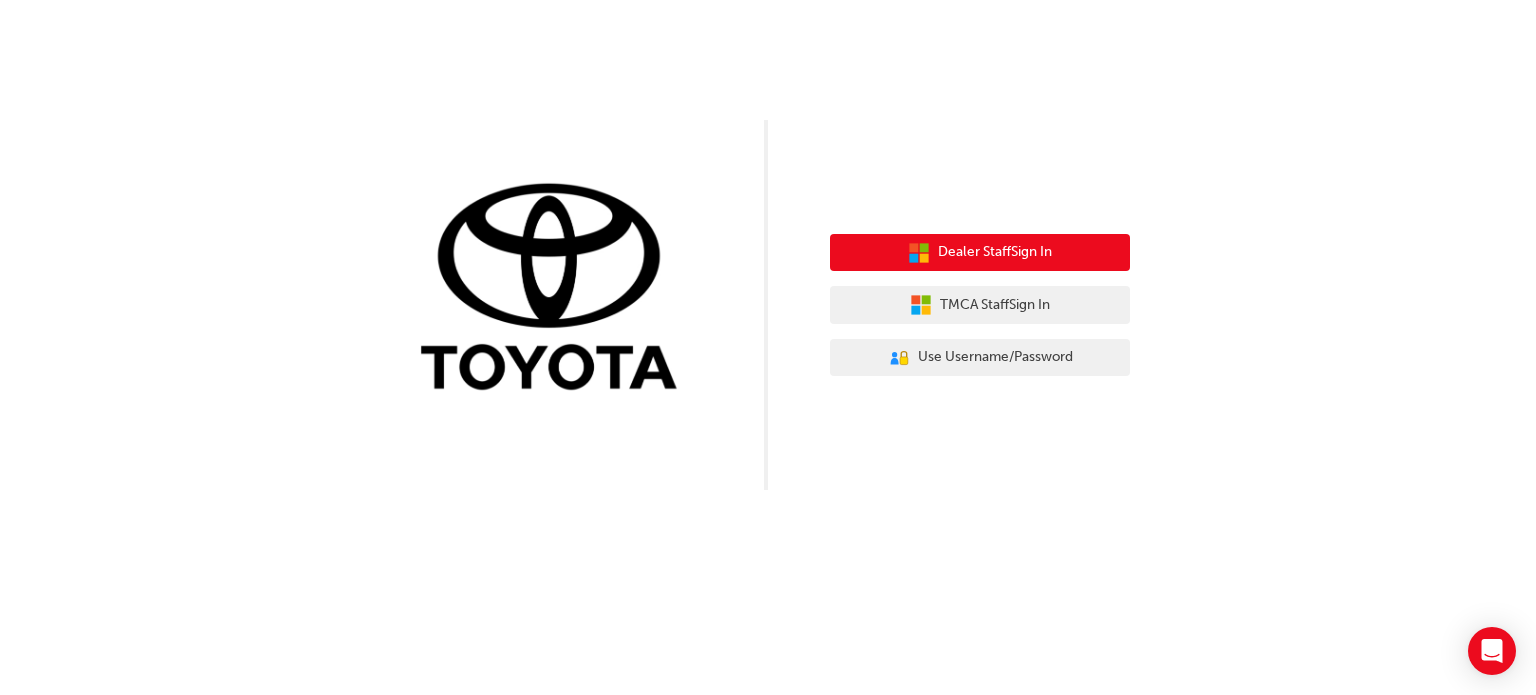 click on "Dealer Staff  Sign In" at bounding box center [995, 252] 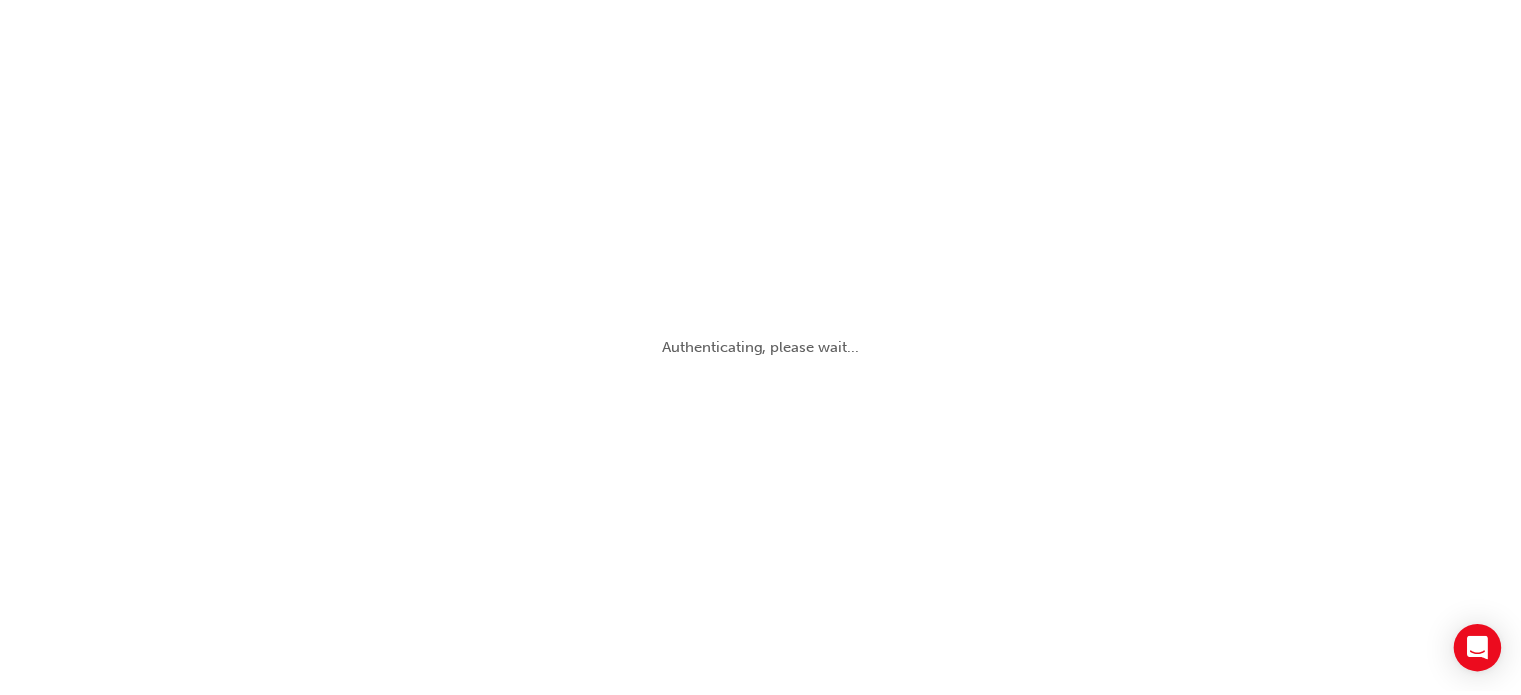 scroll, scrollTop: 0, scrollLeft: 0, axis: both 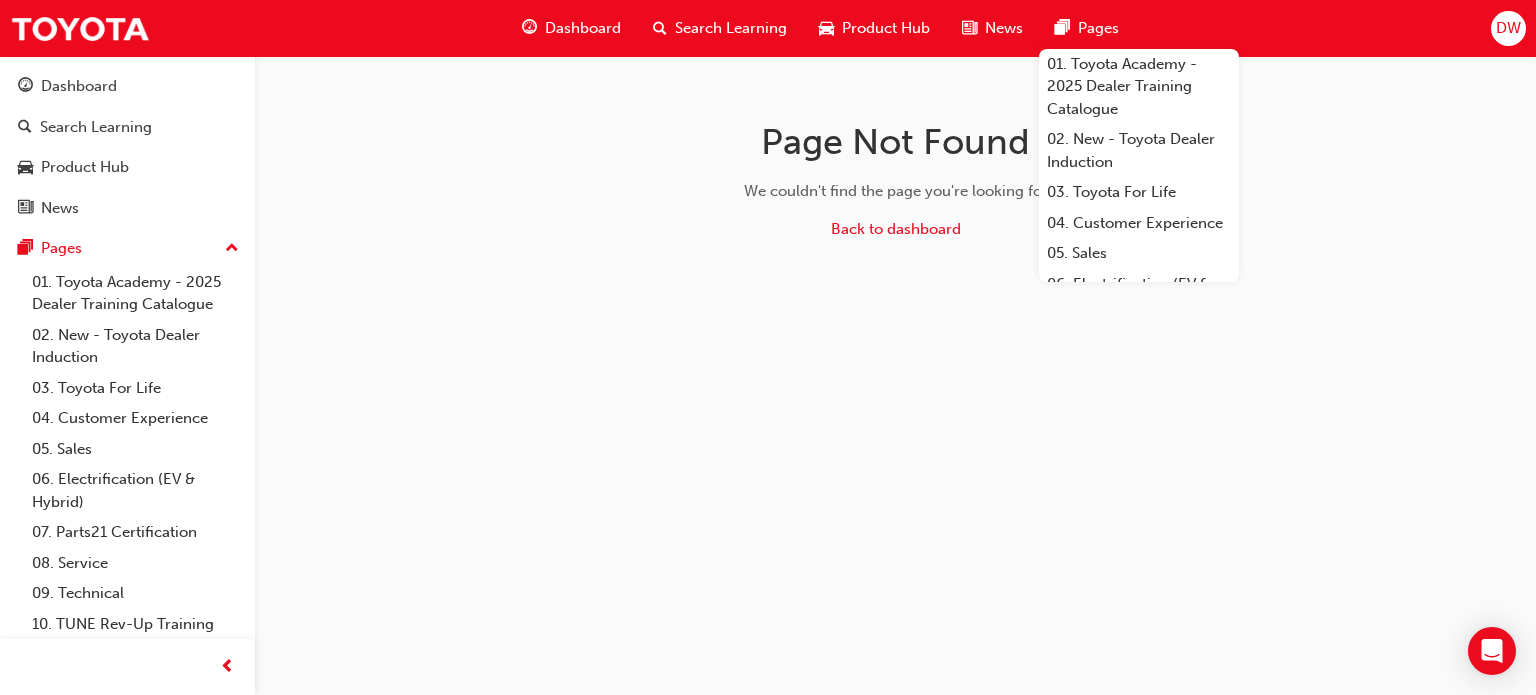 click on "Dashboard" at bounding box center [583, 28] 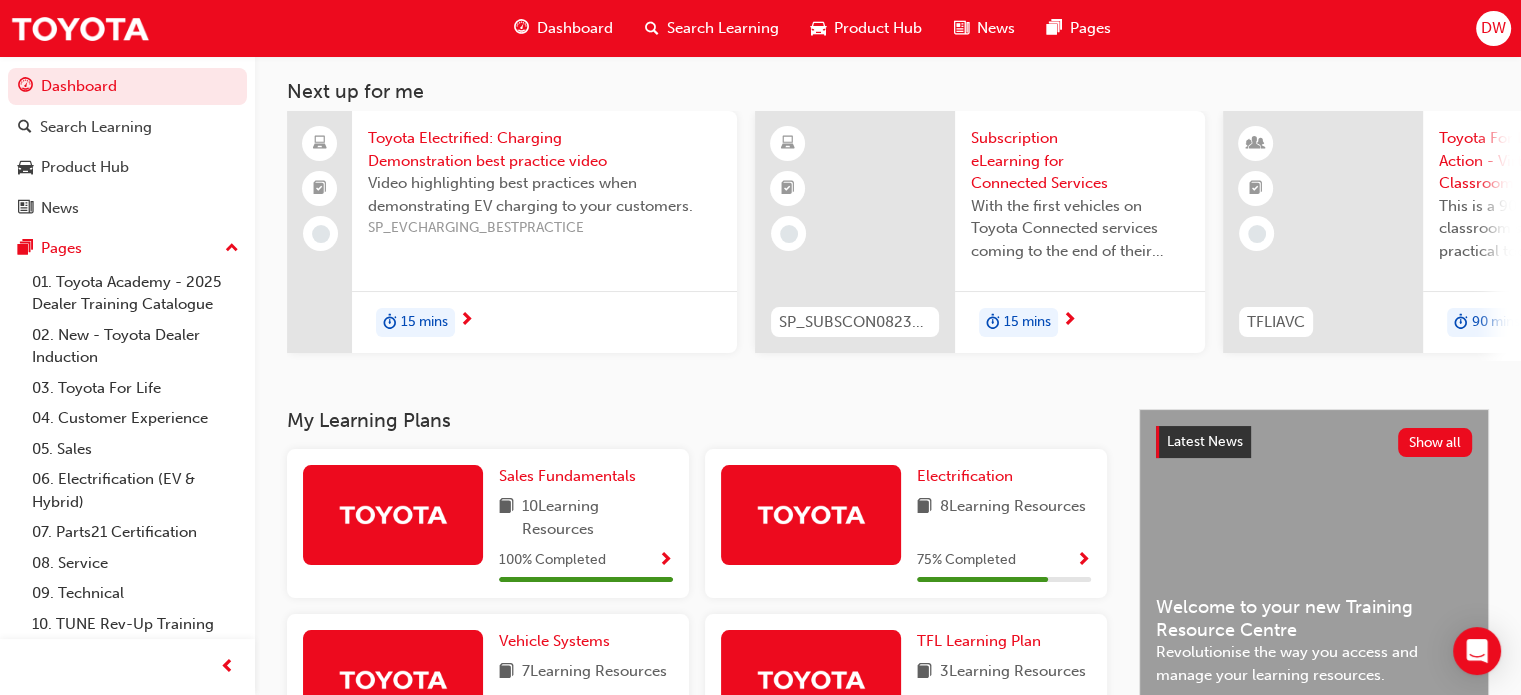 scroll, scrollTop: 0, scrollLeft: 0, axis: both 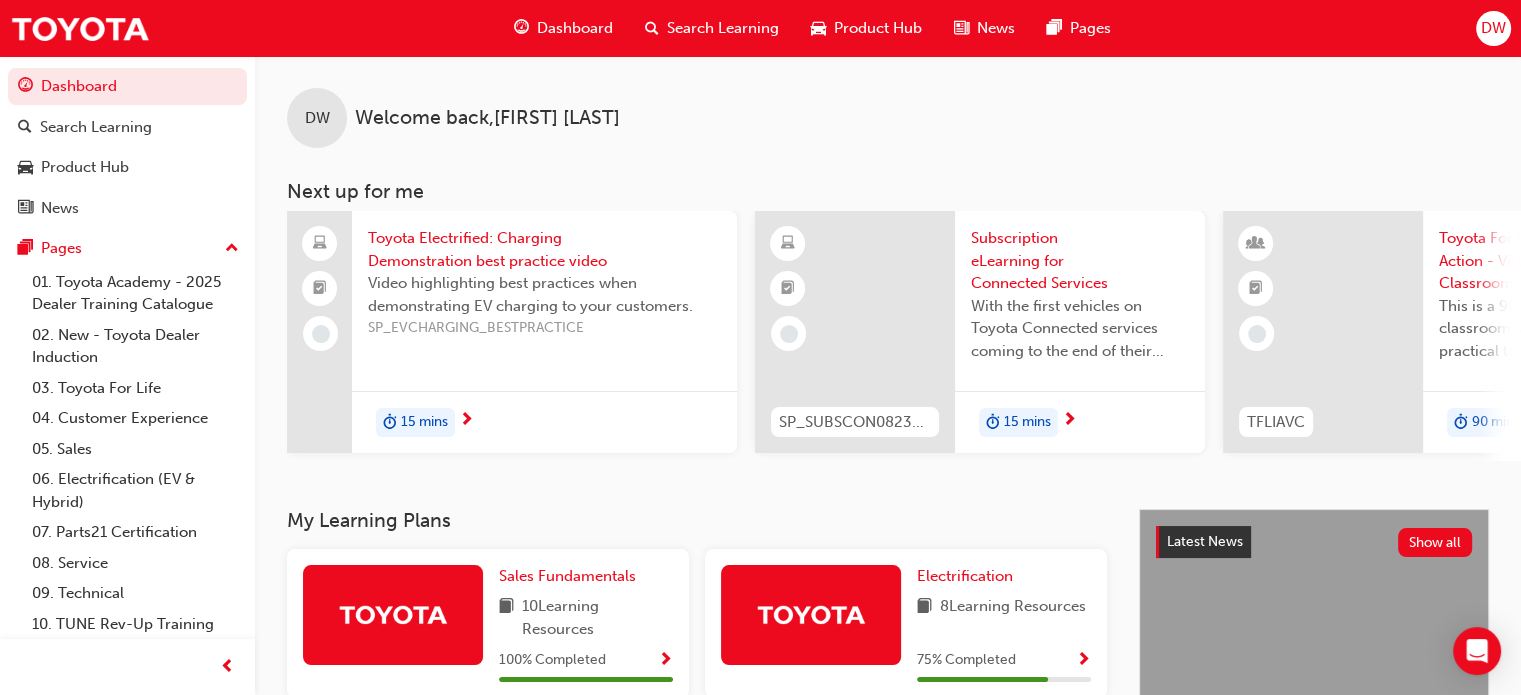 click on "Search Learning" at bounding box center (723, 28) 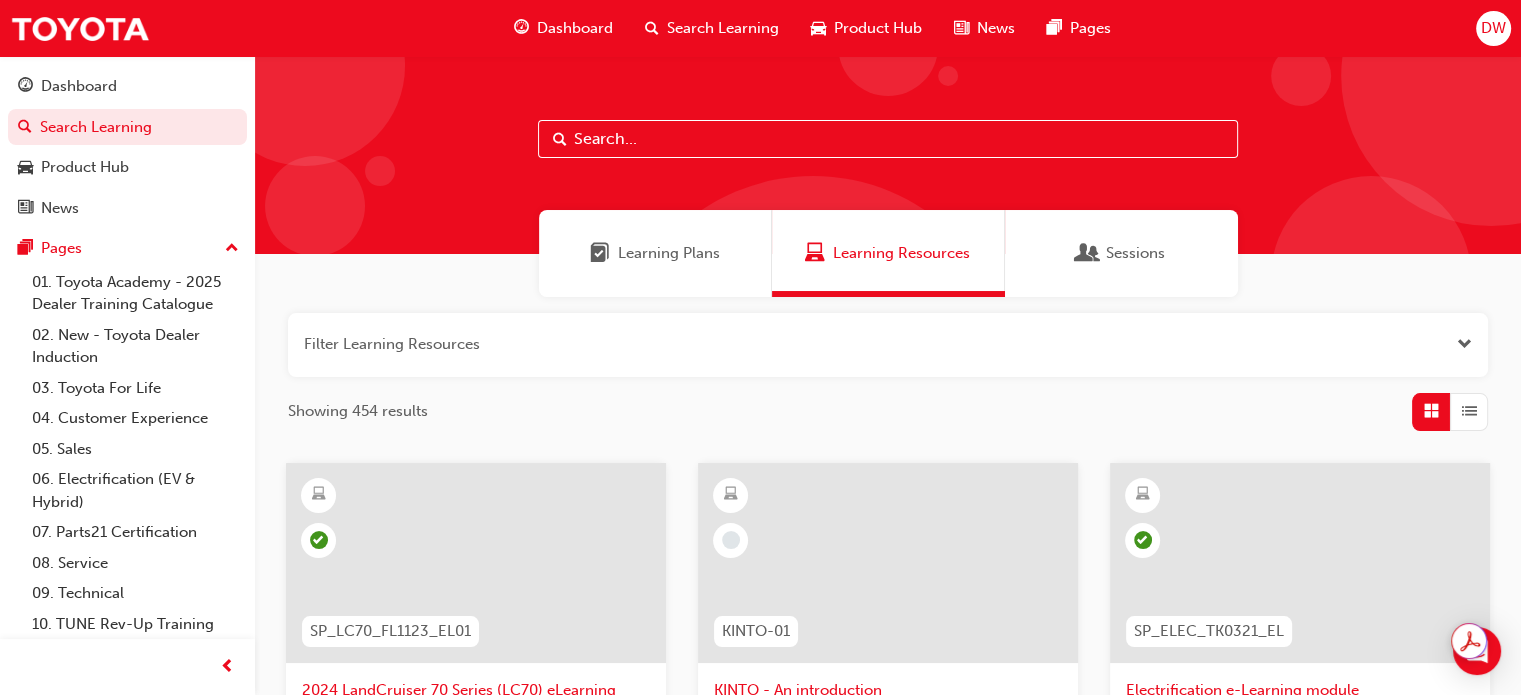 click at bounding box center [888, 139] 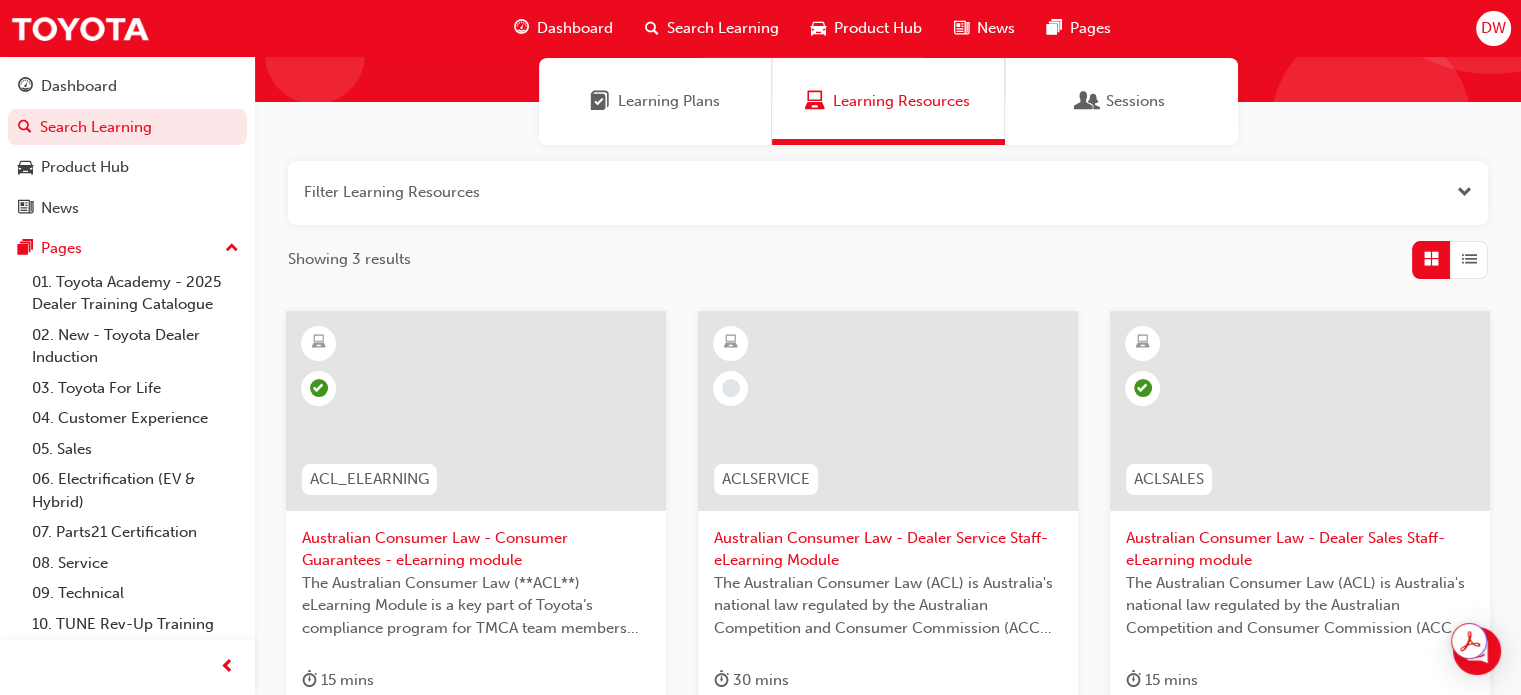 scroll, scrollTop: 200, scrollLeft: 0, axis: vertical 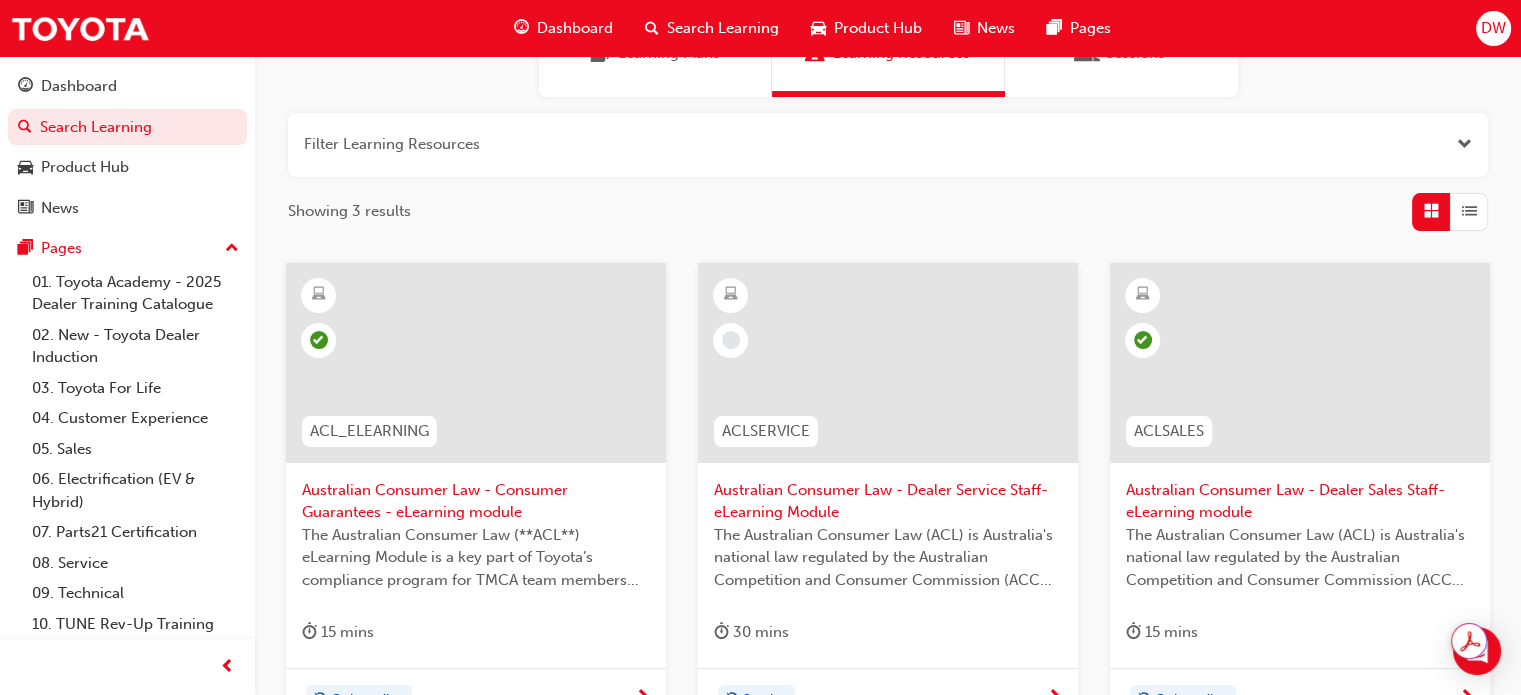 type on "acl" 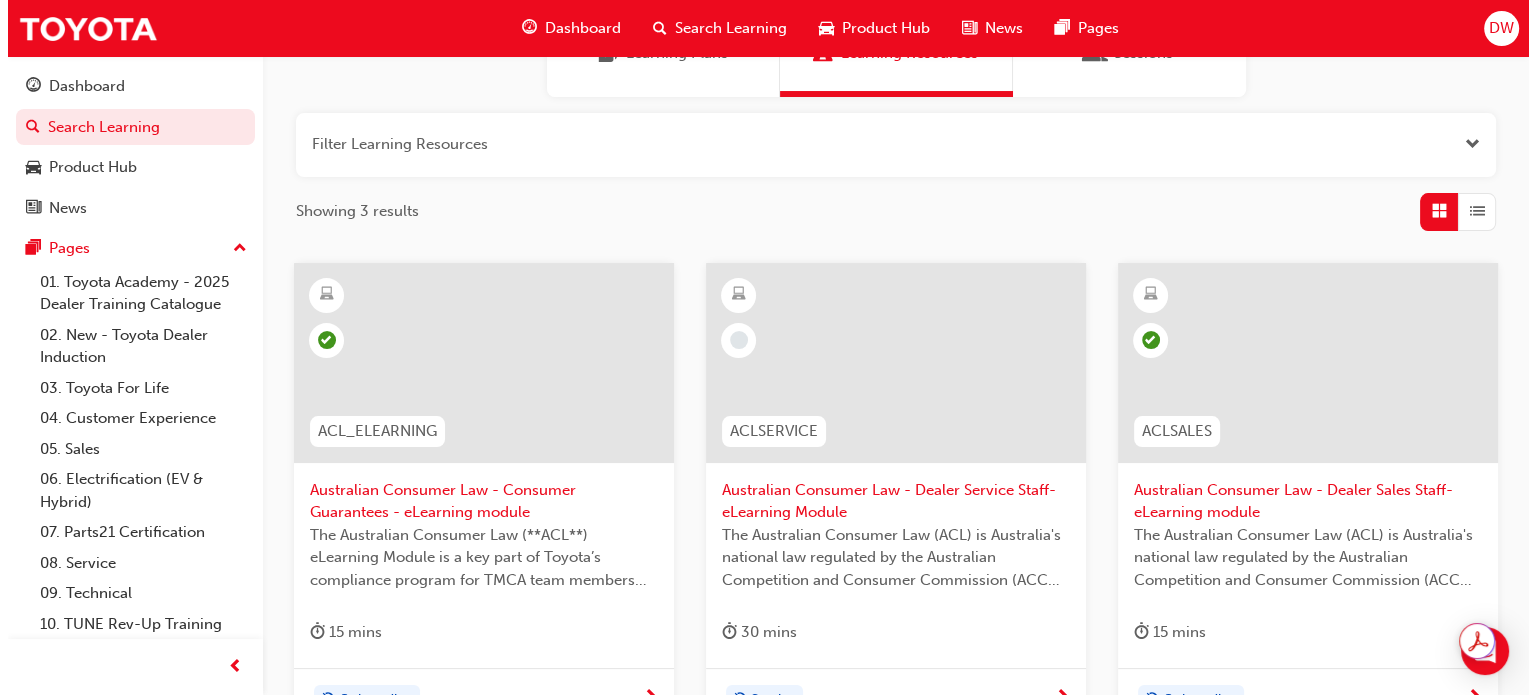 scroll, scrollTop: 0, scrollLeft: 0, axis: both 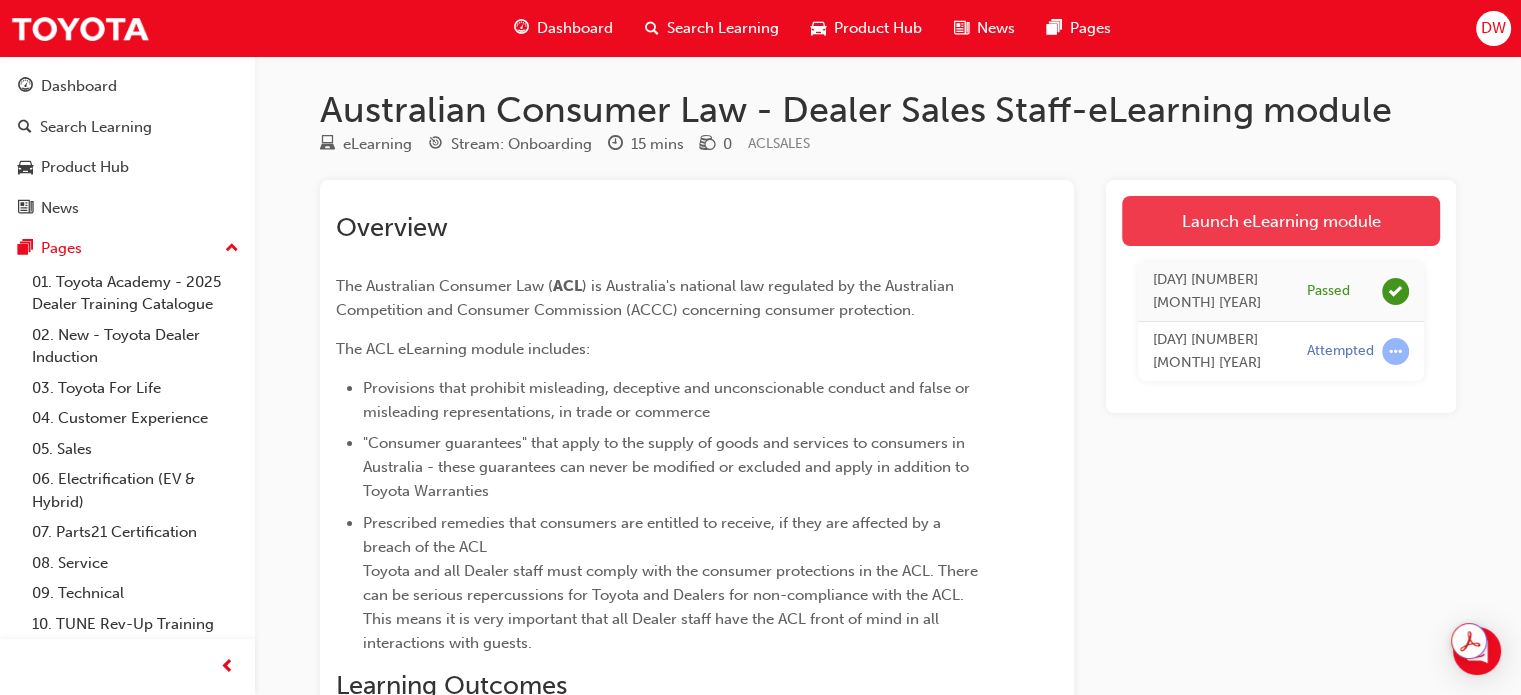click on "Launch eLearning module" at bounding box center [1281, 221] 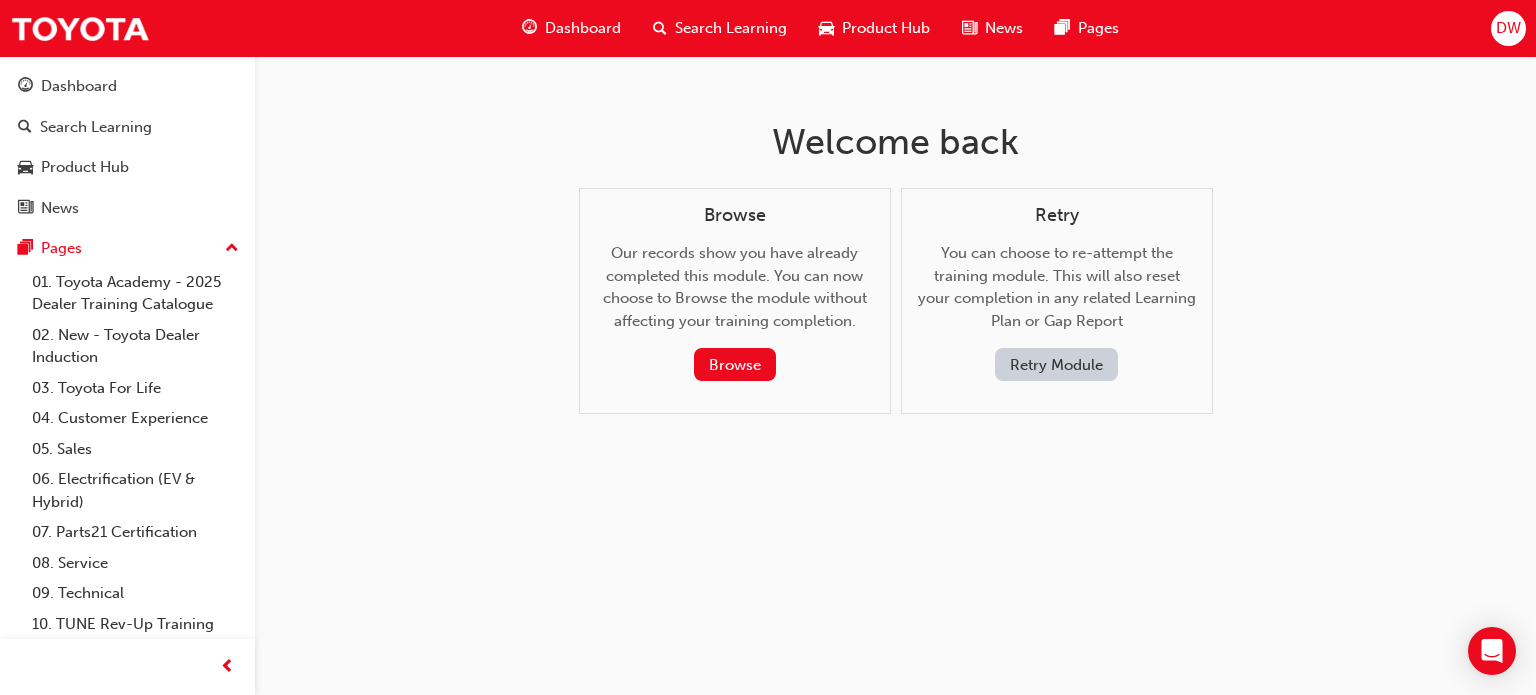 click on "Retry Module" at bounding box center (1056, 364) 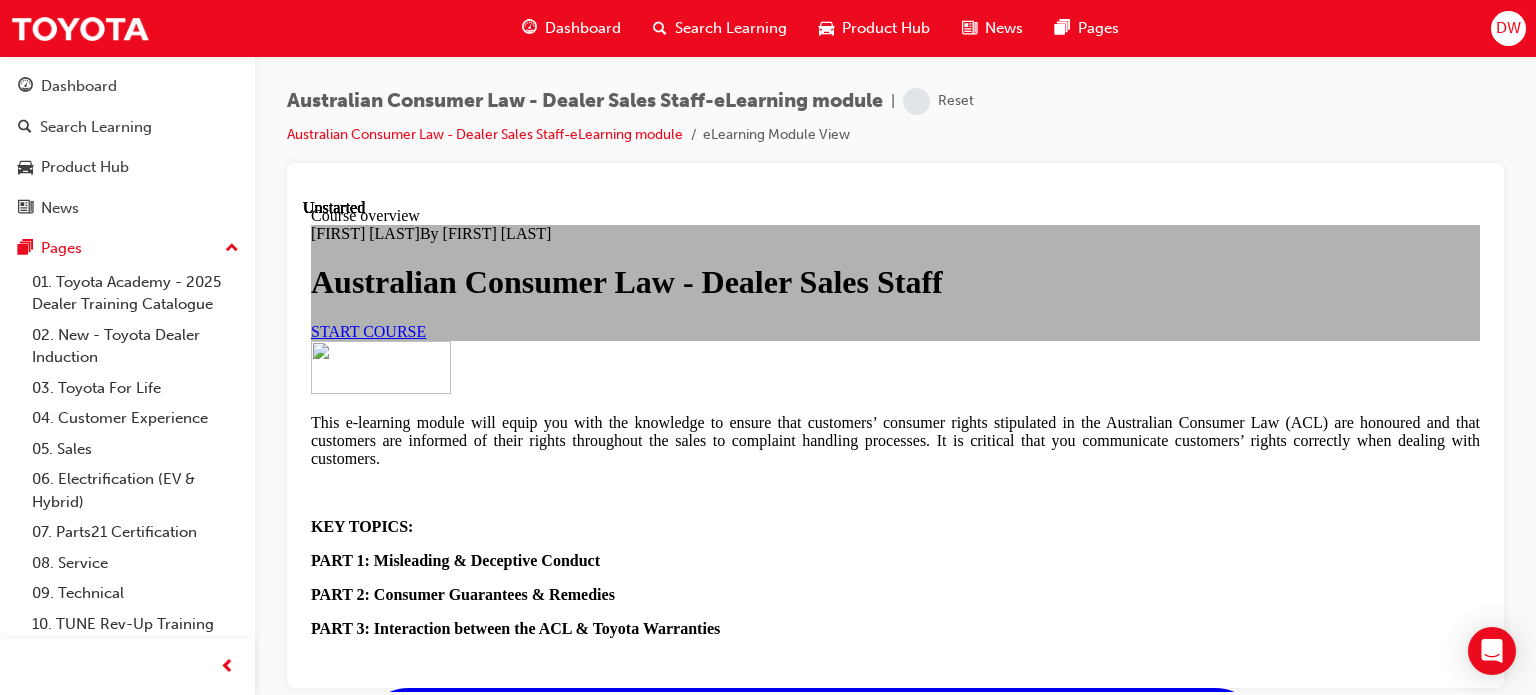 scroll, scrollTop: 0, scrollLeft: 0, axis: both 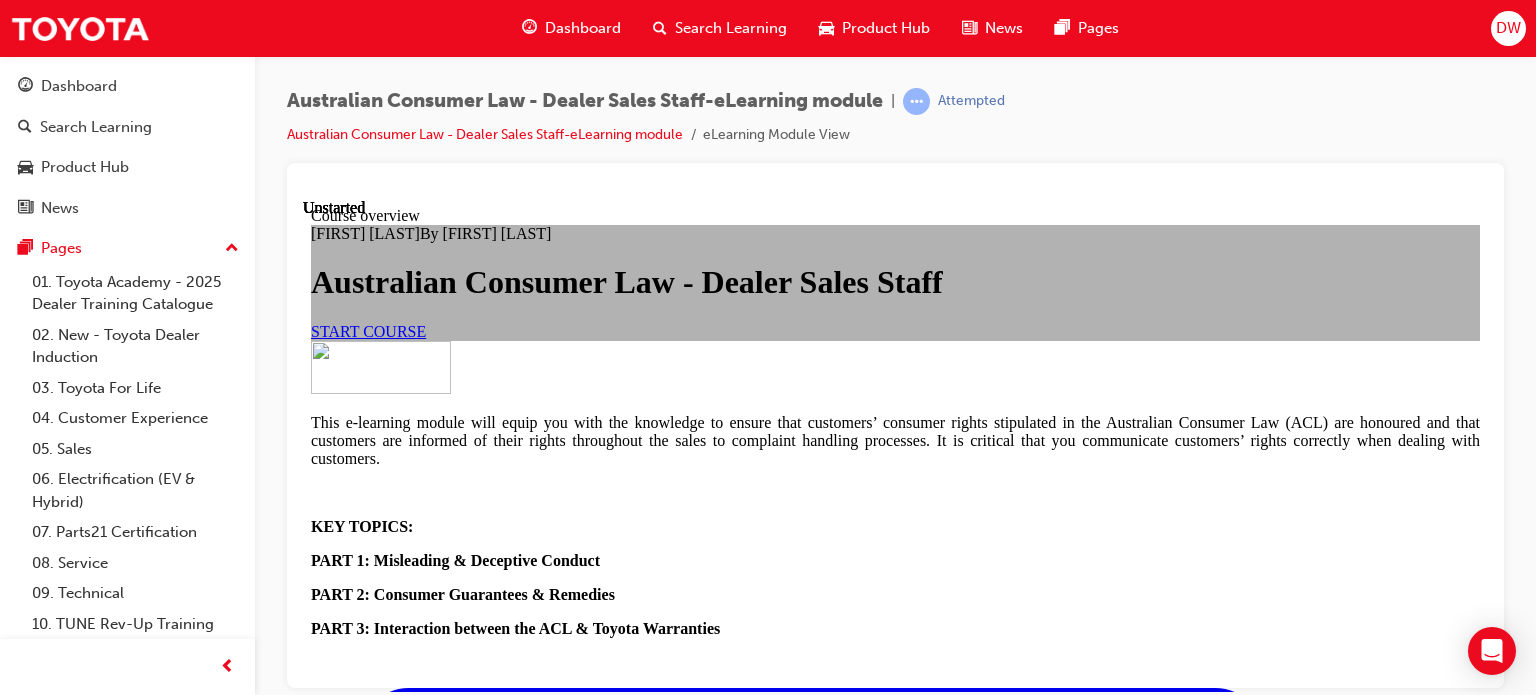 click on "START COURSE" at bounding box center [368, 330] 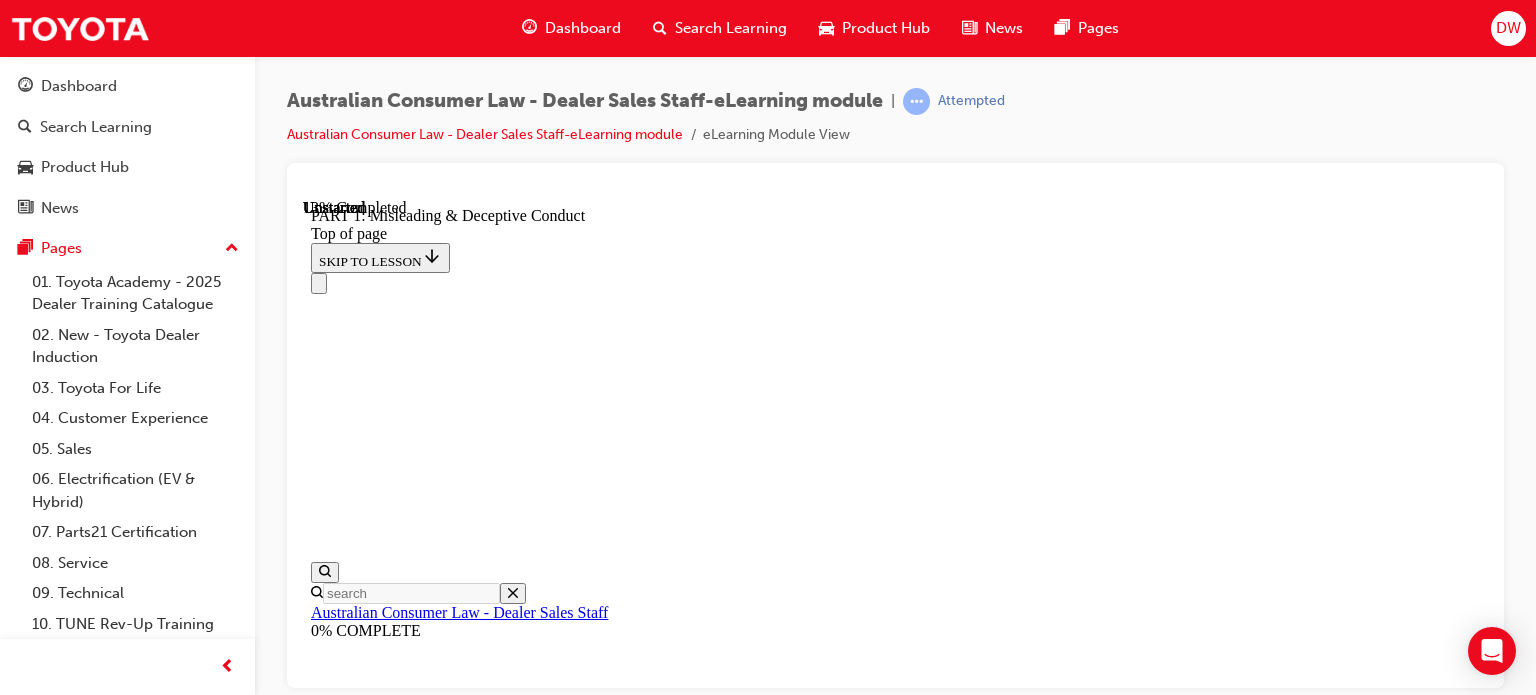 scroll, scrollTop: 1662, scrollLeft: 0, axis: vertical 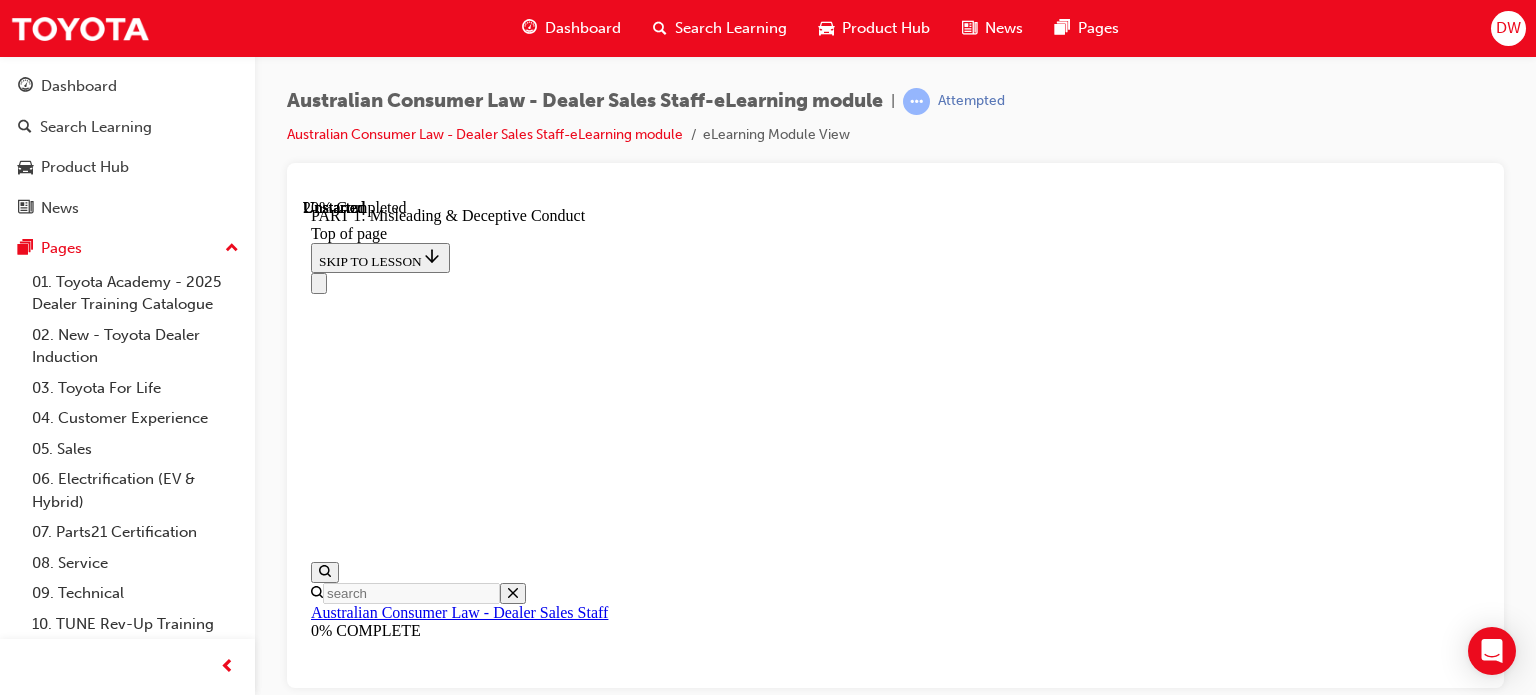 click at bounding box center (407, 8810) 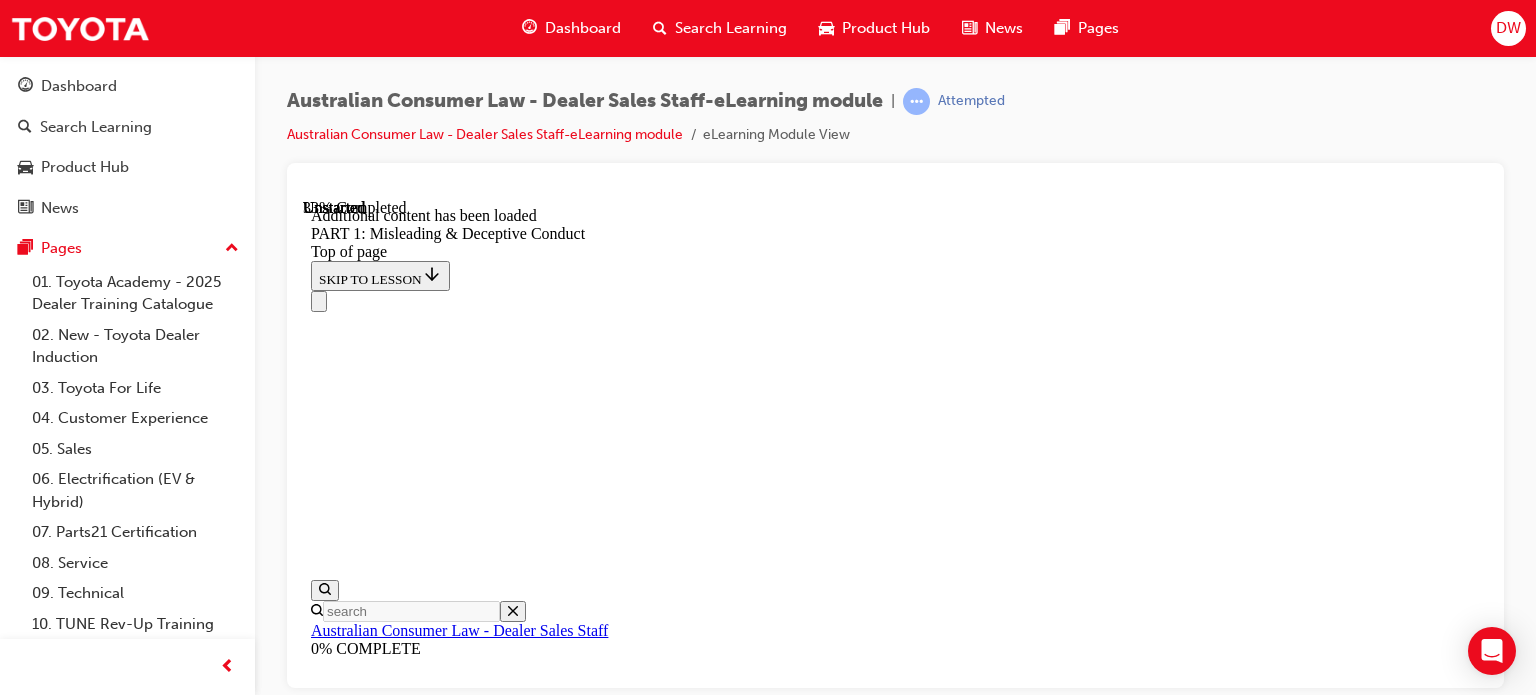 scroll, scrollTop: 2718, scrollLeft: 0, axis: vertical 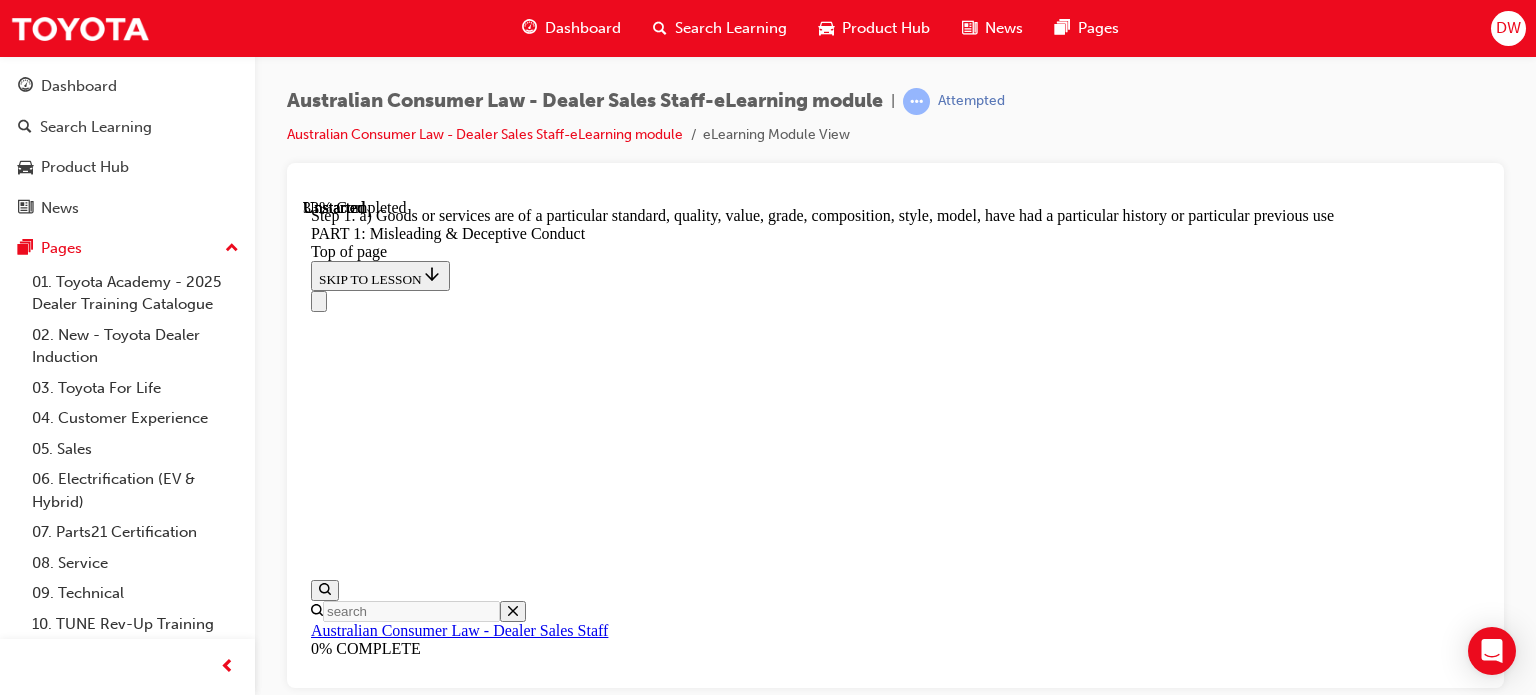 click 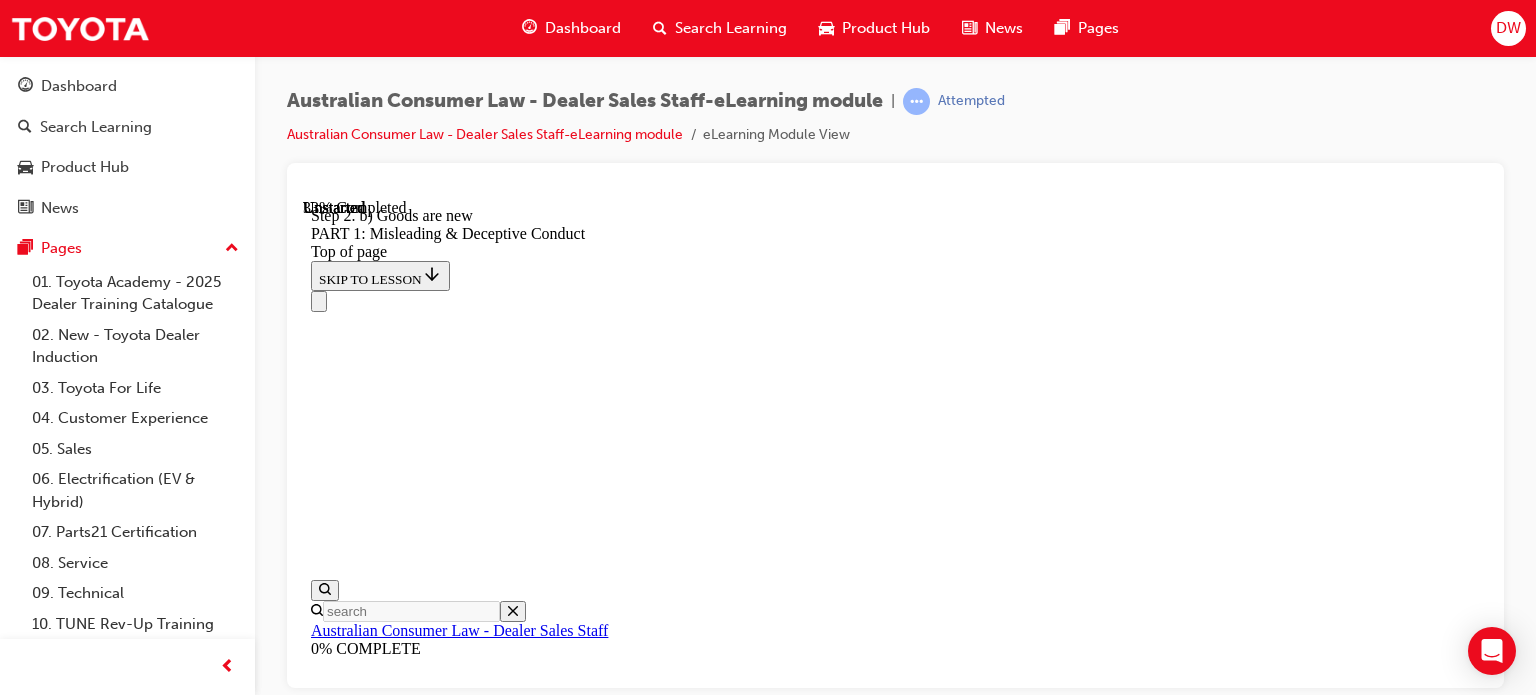 scroll, scrollTop: 2380, scrollLeft: 0, axis: vertical 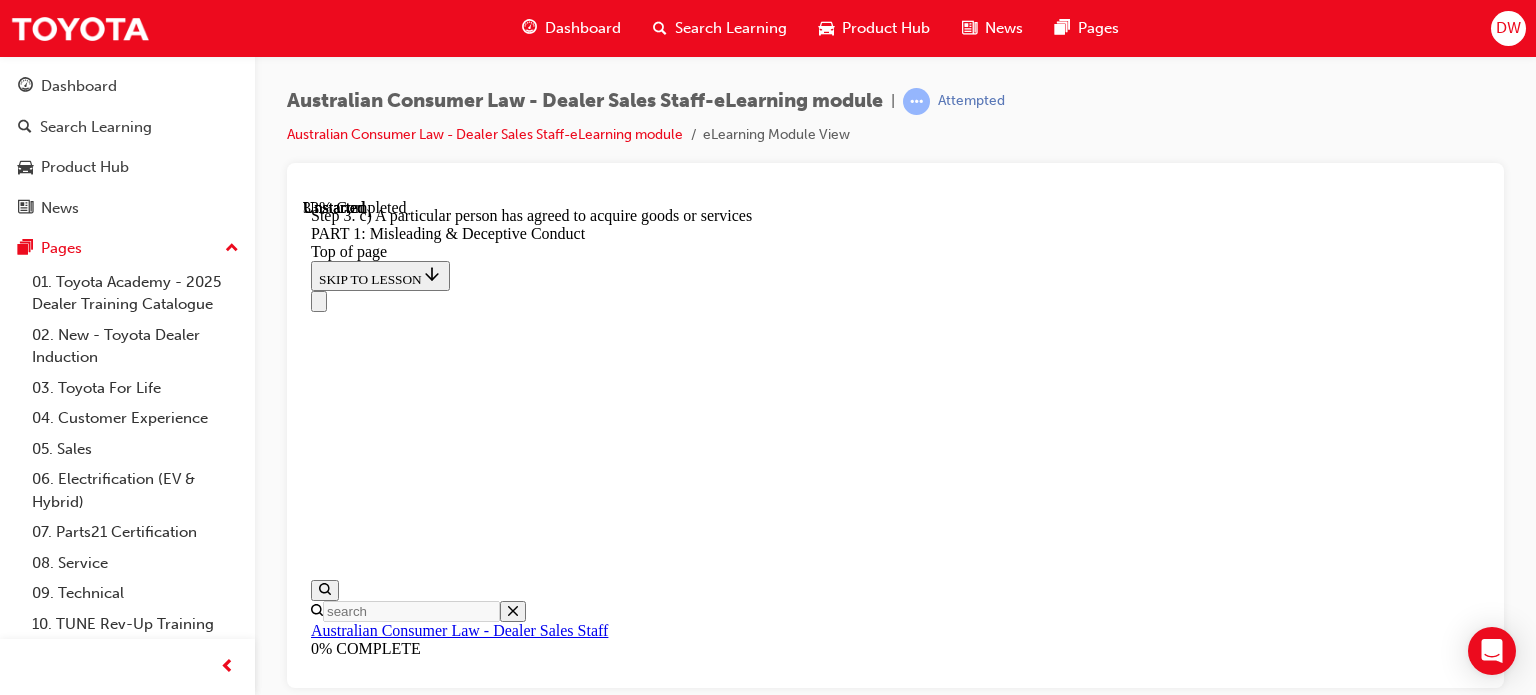 click 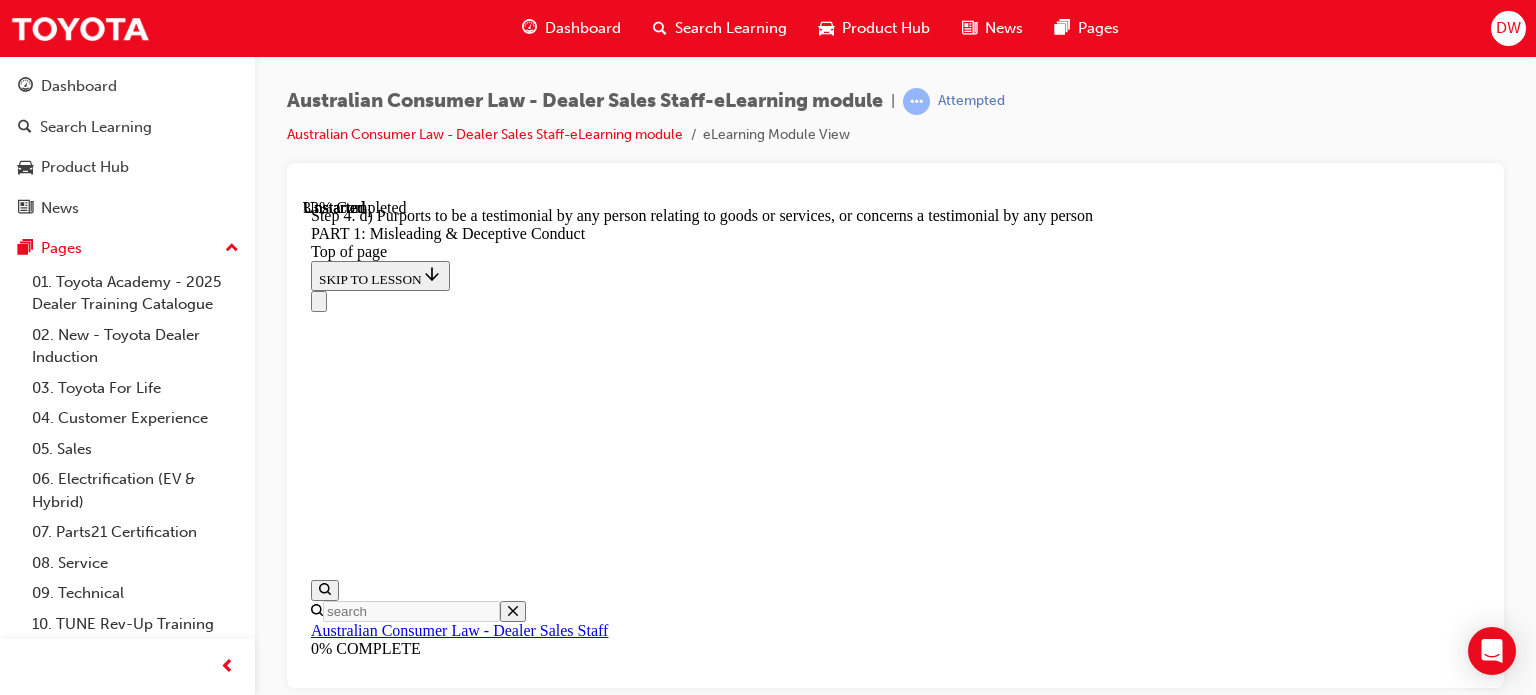 click 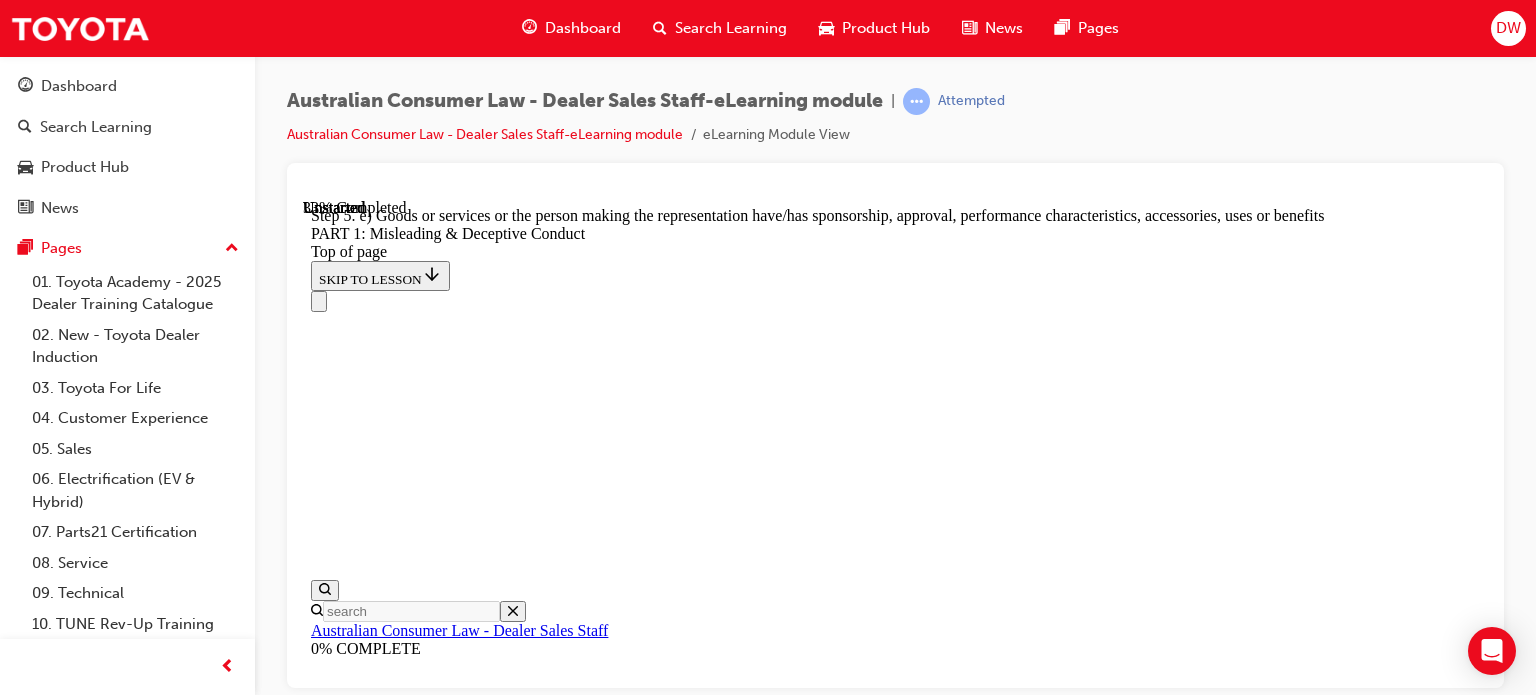 click 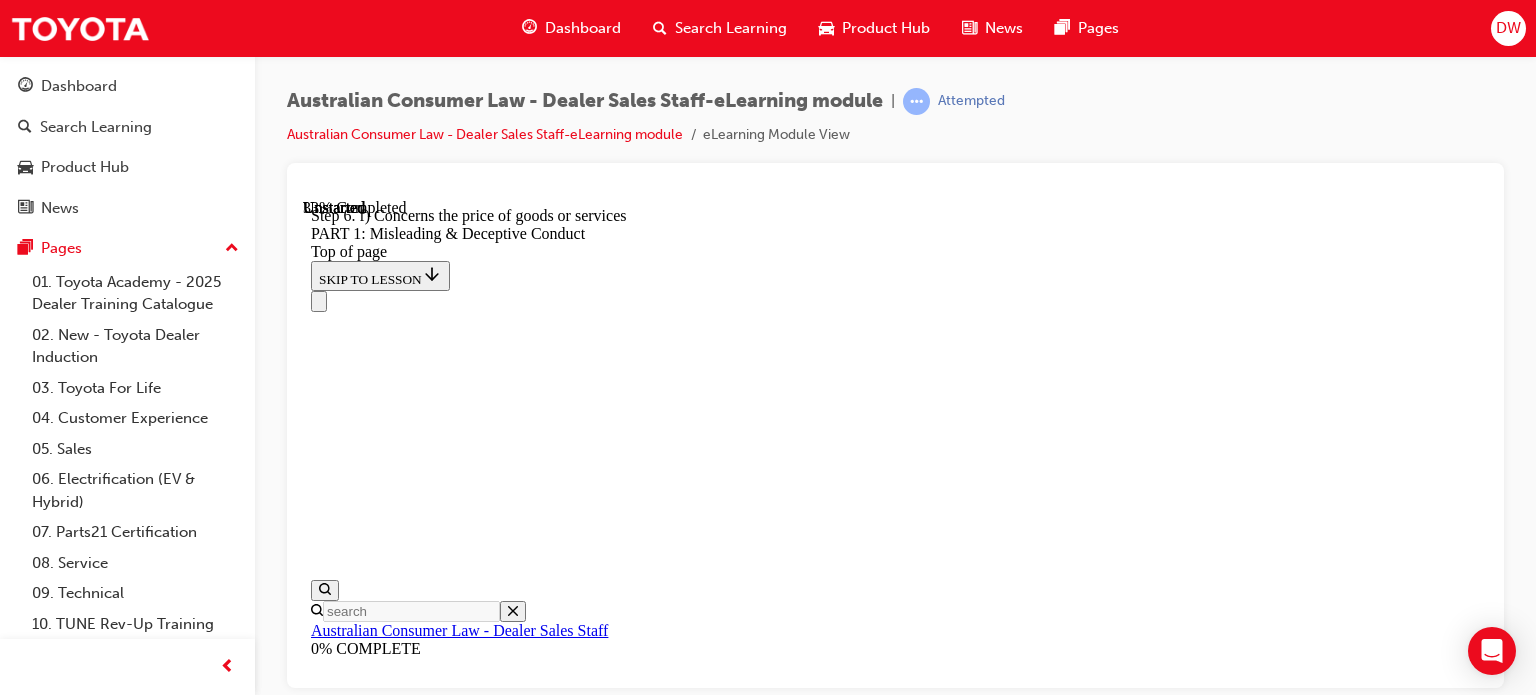 click 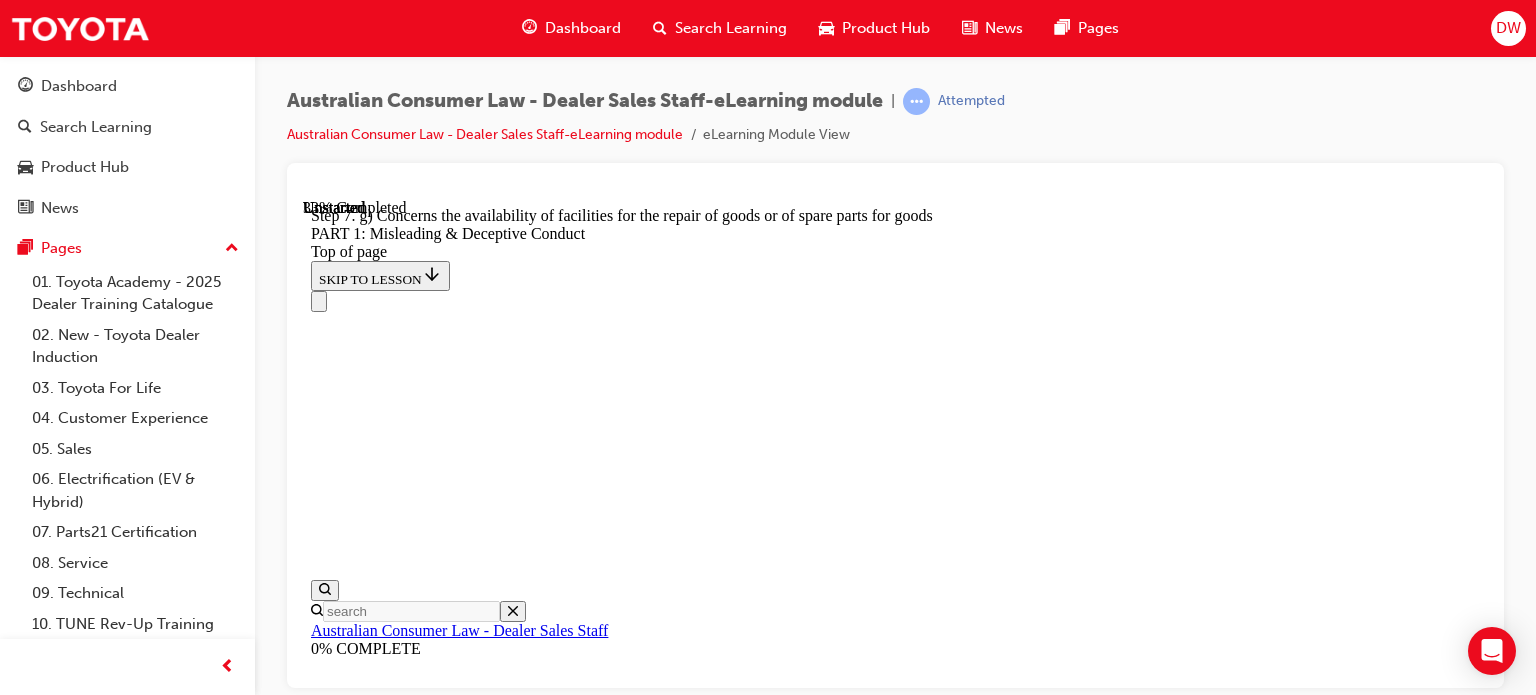 click 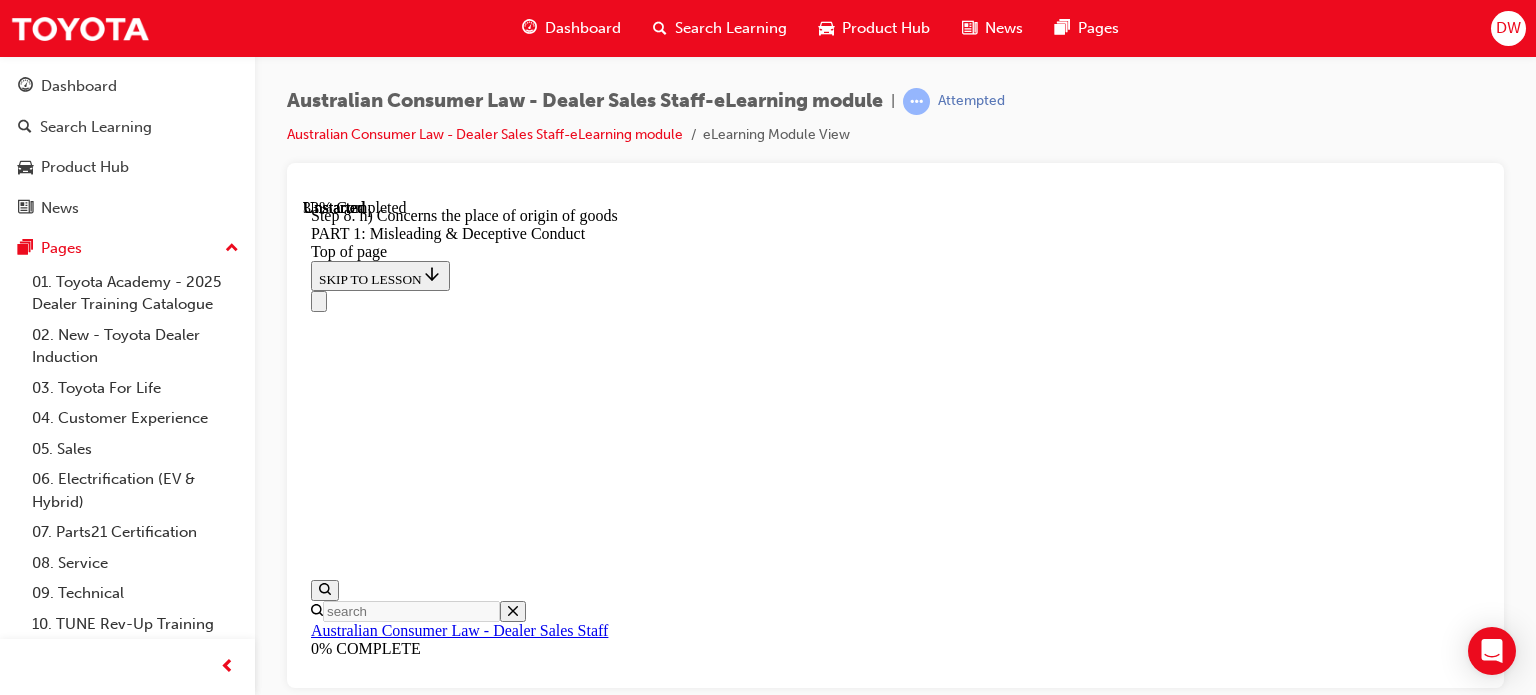 click 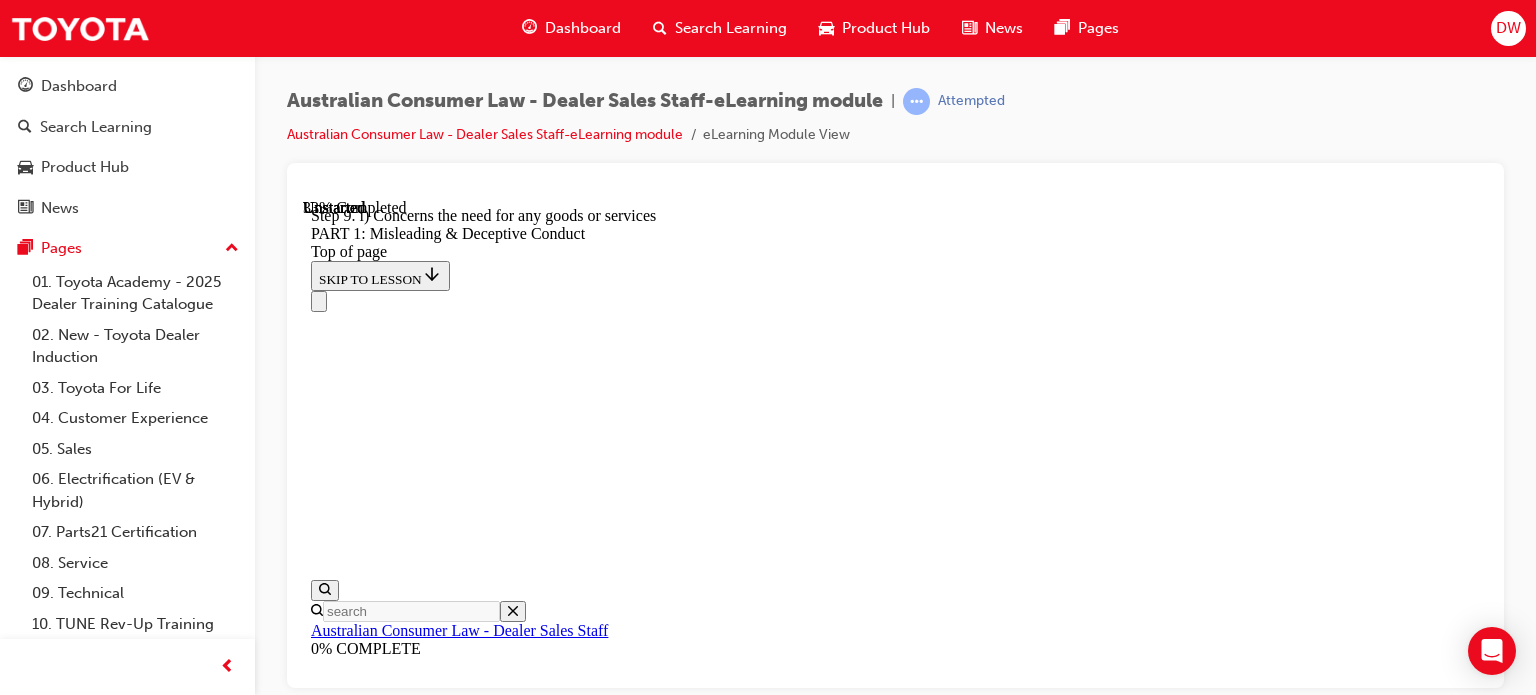 click 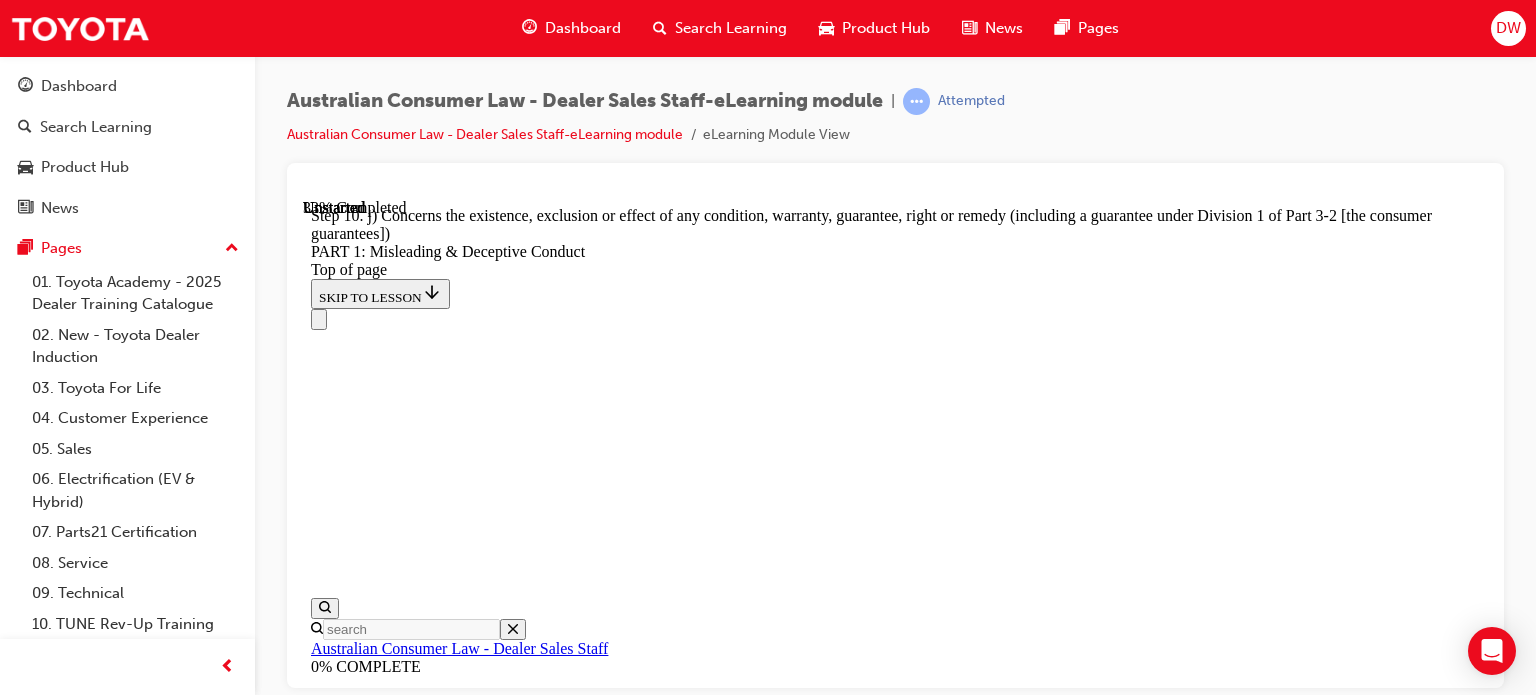 click 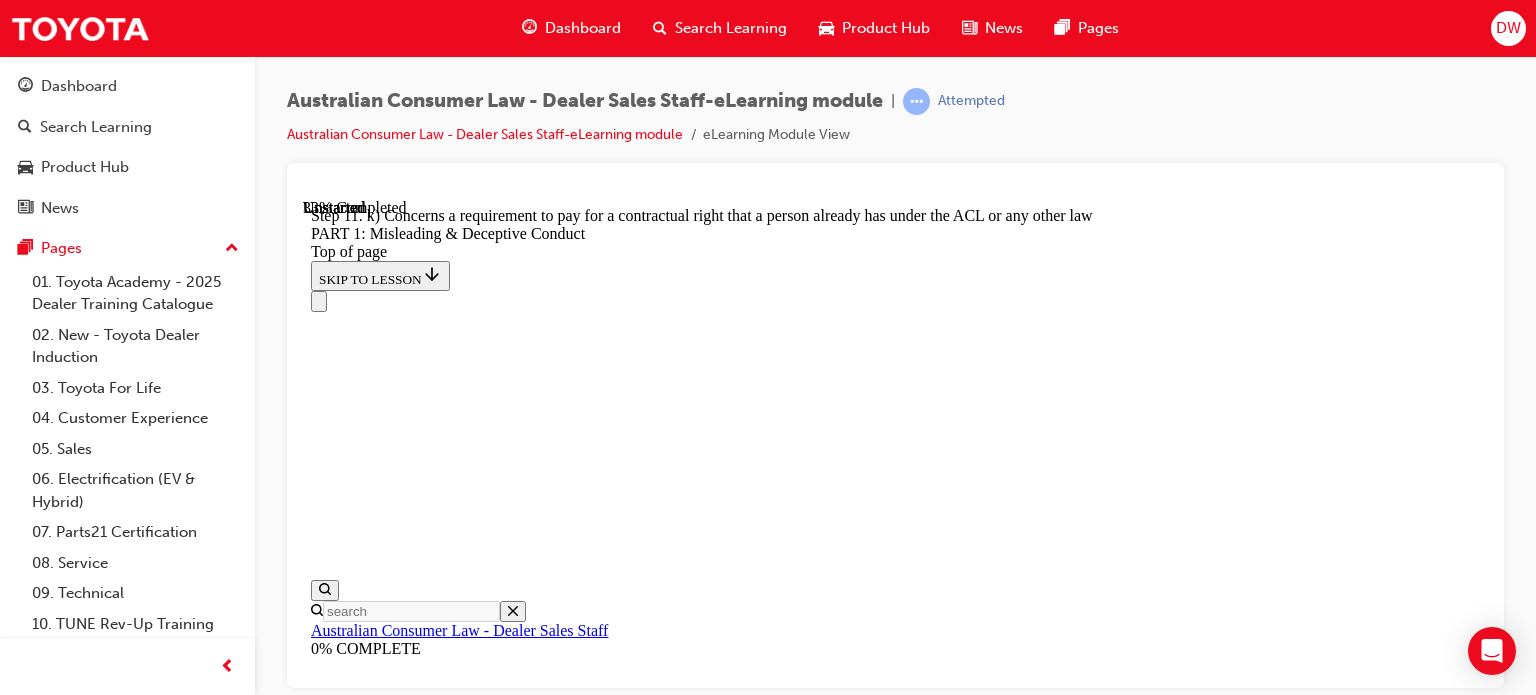 click 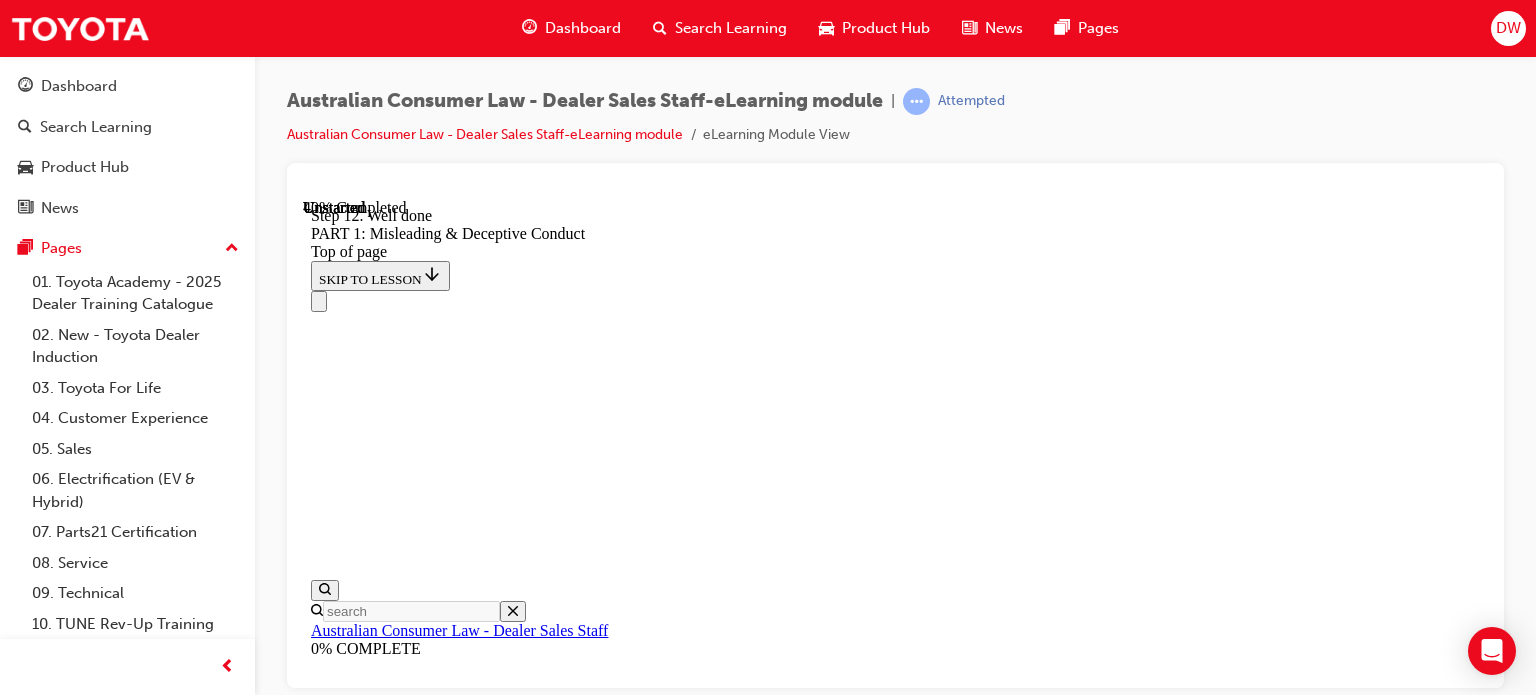 scroll, scrollTop: 2637, scrollLeft: 0, axis: vertical 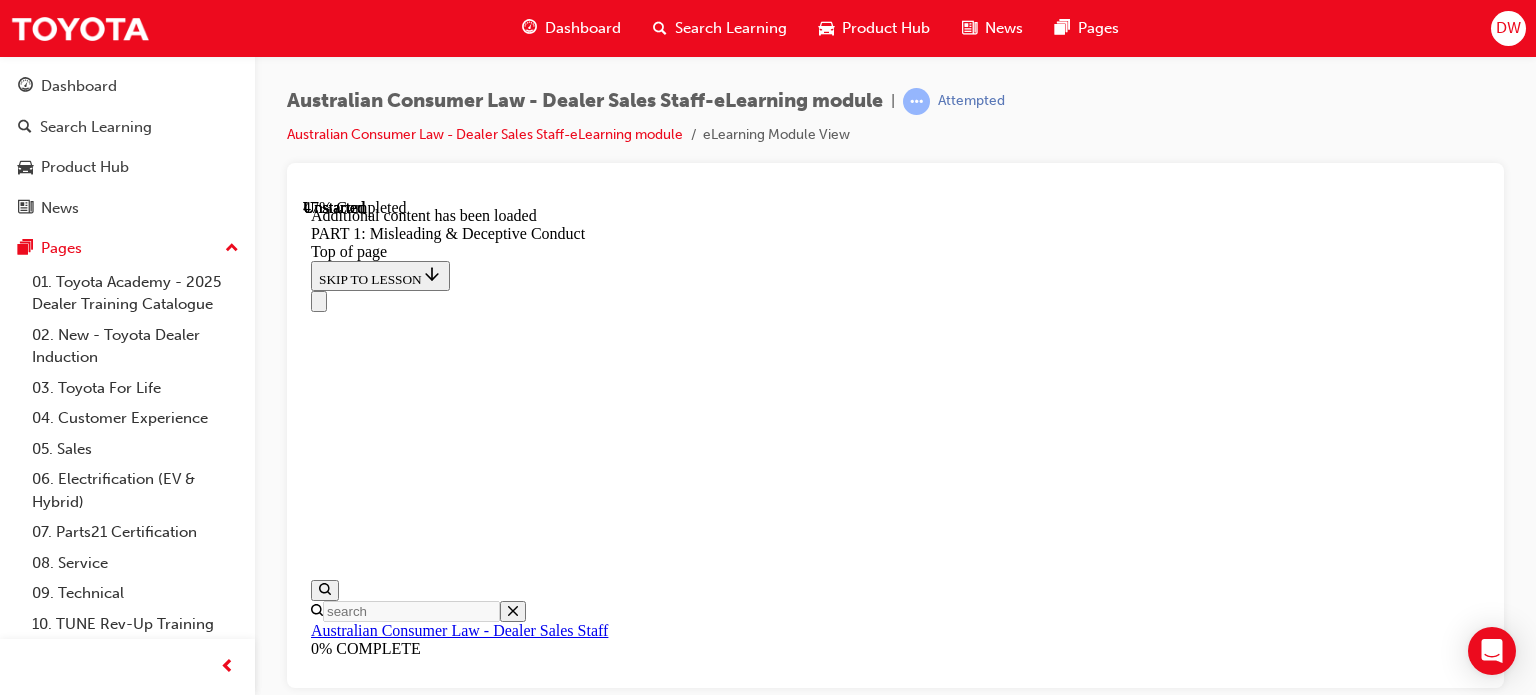 drag, startPoint x: 803, startPoint y: 366, endPoint x: 961, endPoint y: 429, distance: 170.09703 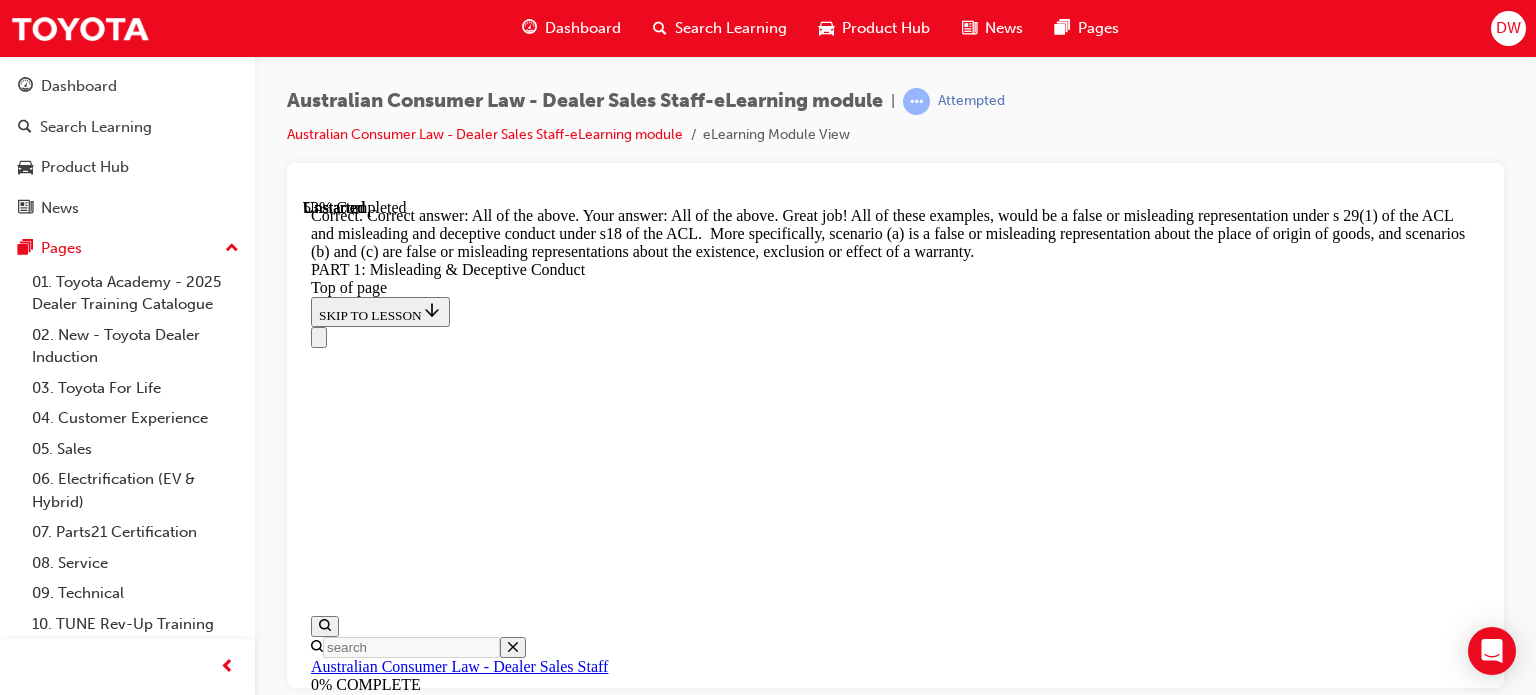 scroll, scrollTop: 3620, scrollLeft: 0, axis: vertical 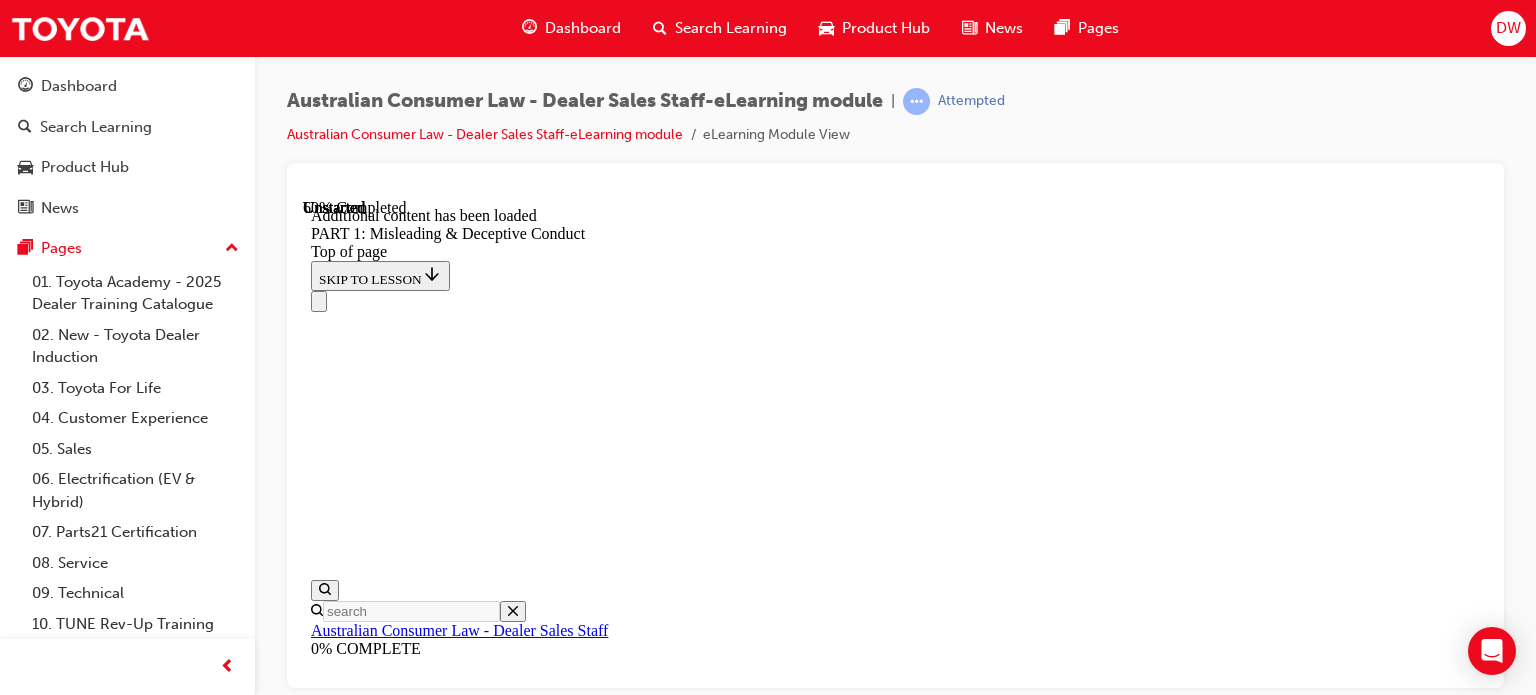 click at bounding box center [895, 19395] 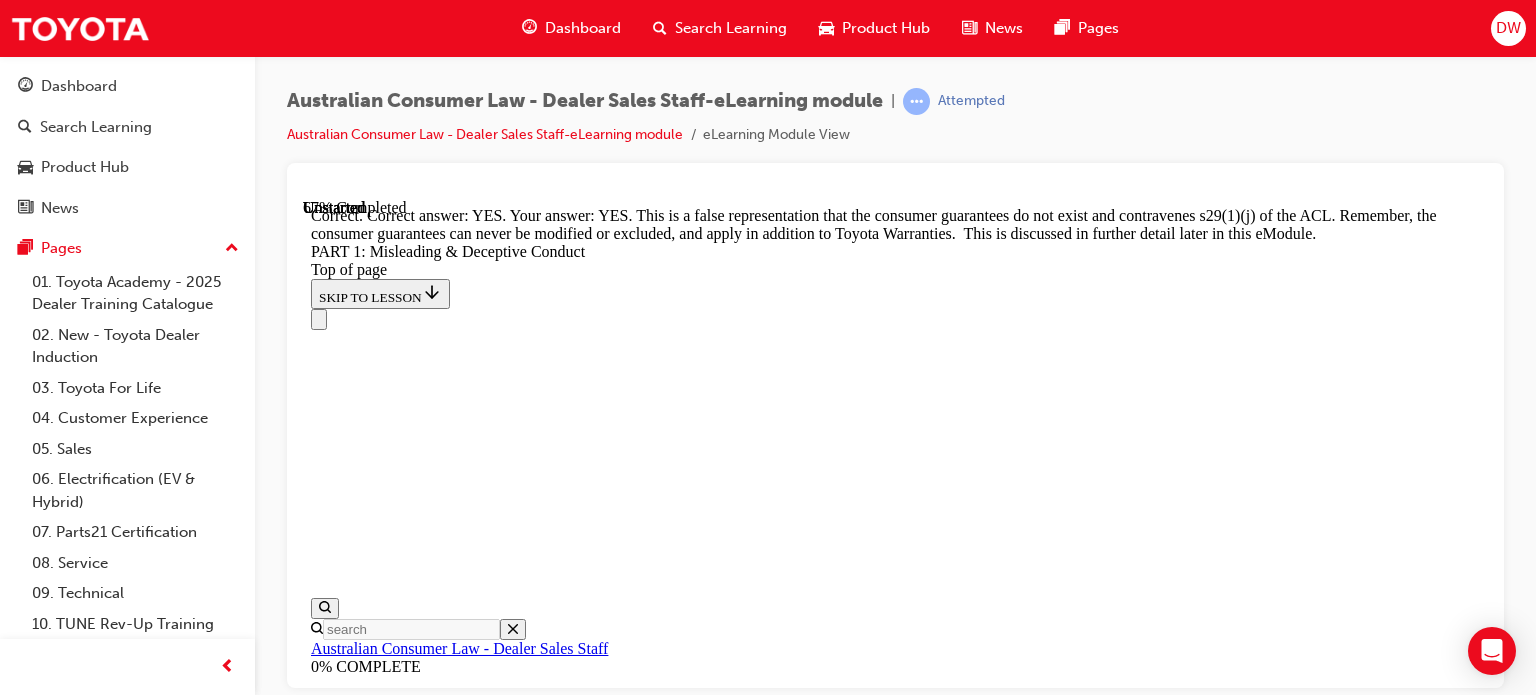 scroll, scrollTop: 4852, scrollLeft: 0, axis: vertical 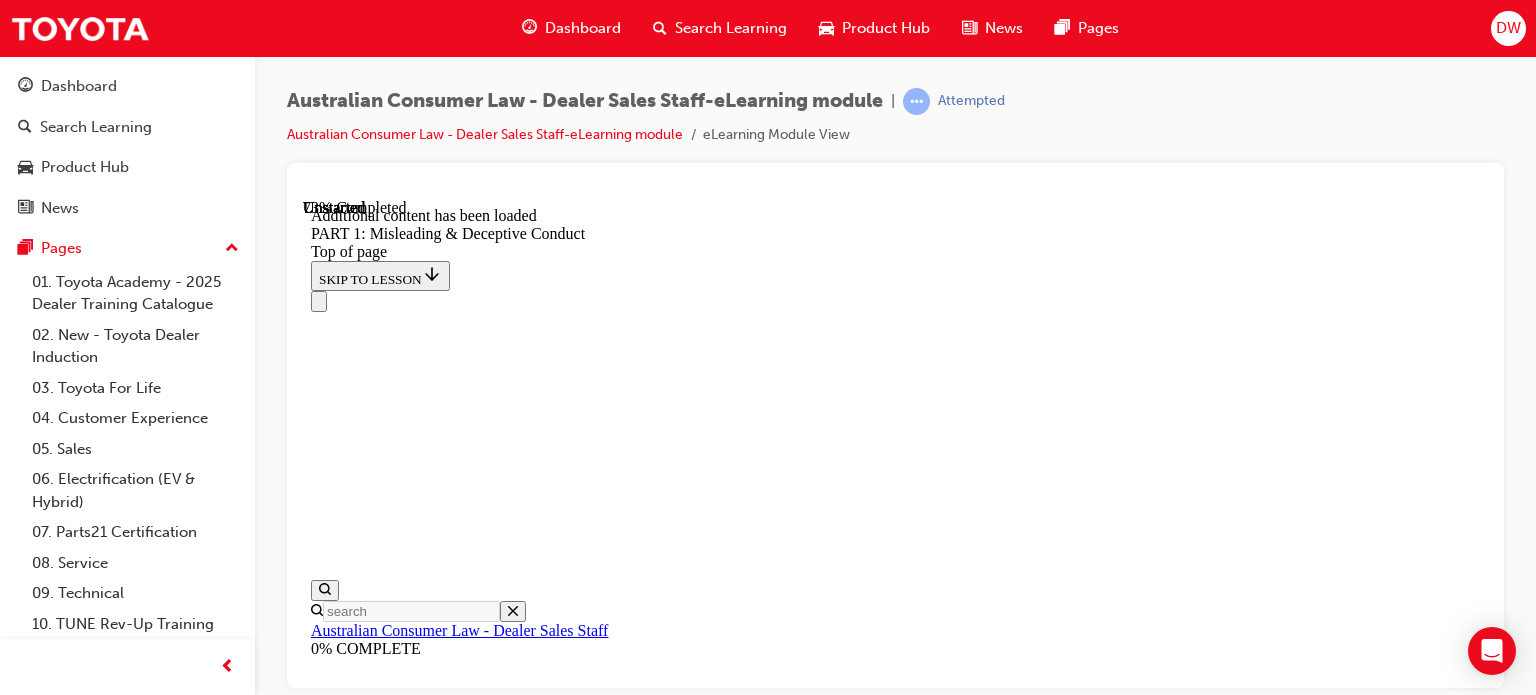 click 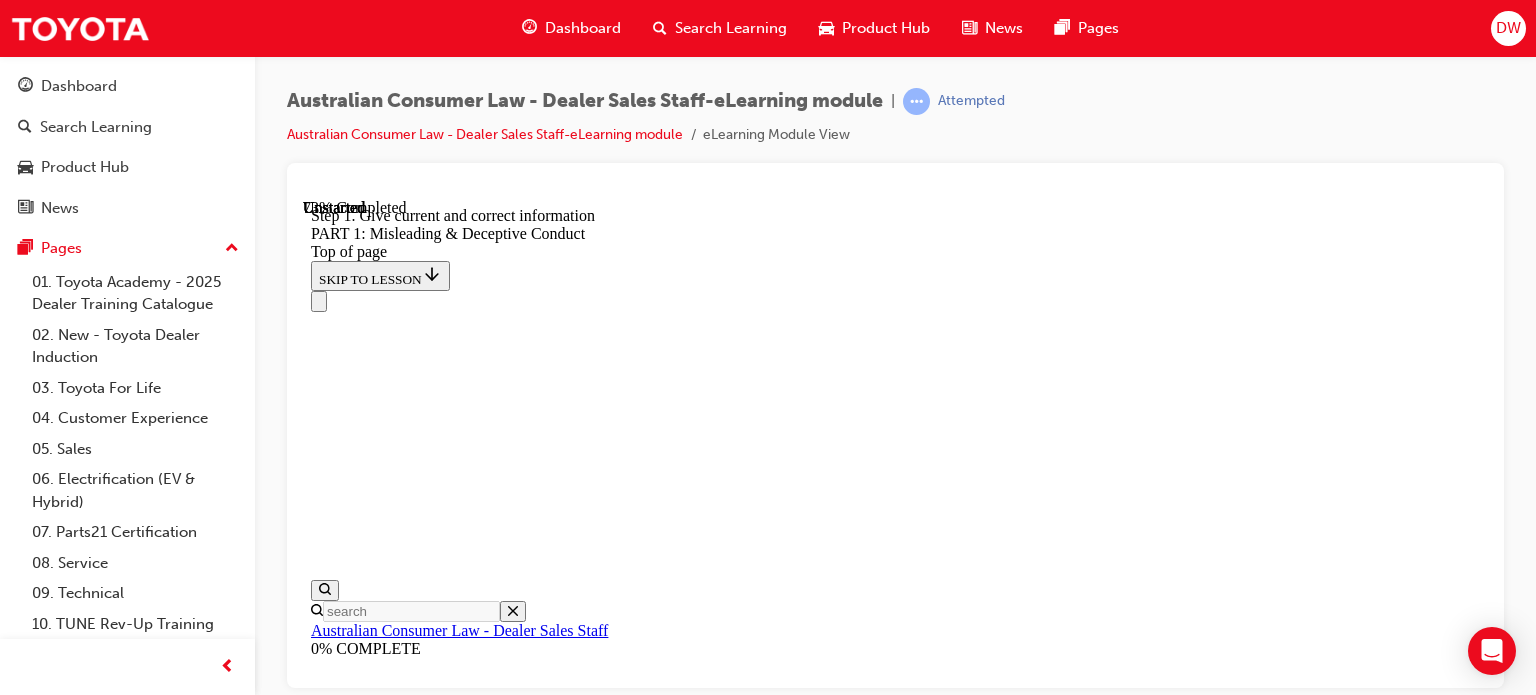 scroll, scrollTop: 5133, scrollLeft: 0, axis: vertical 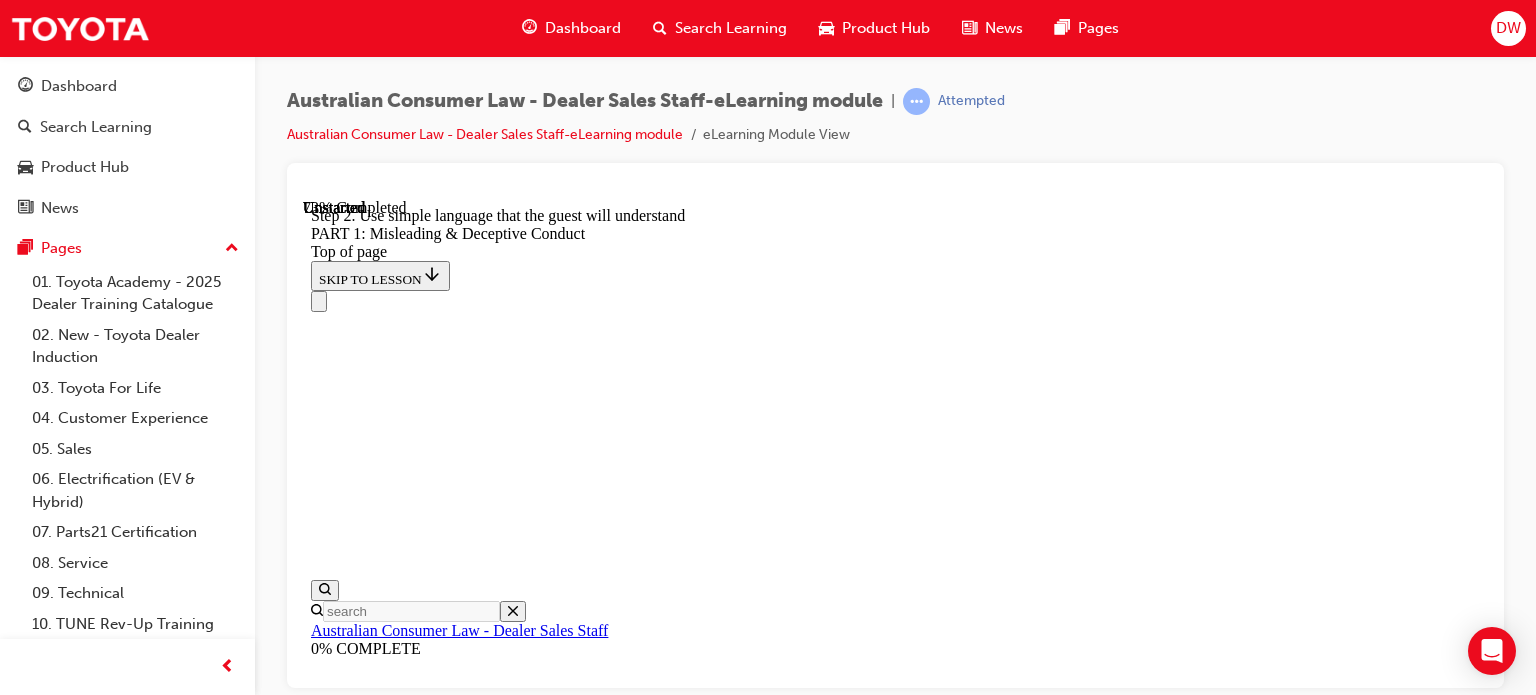 click at bounding box center [335, 22771] 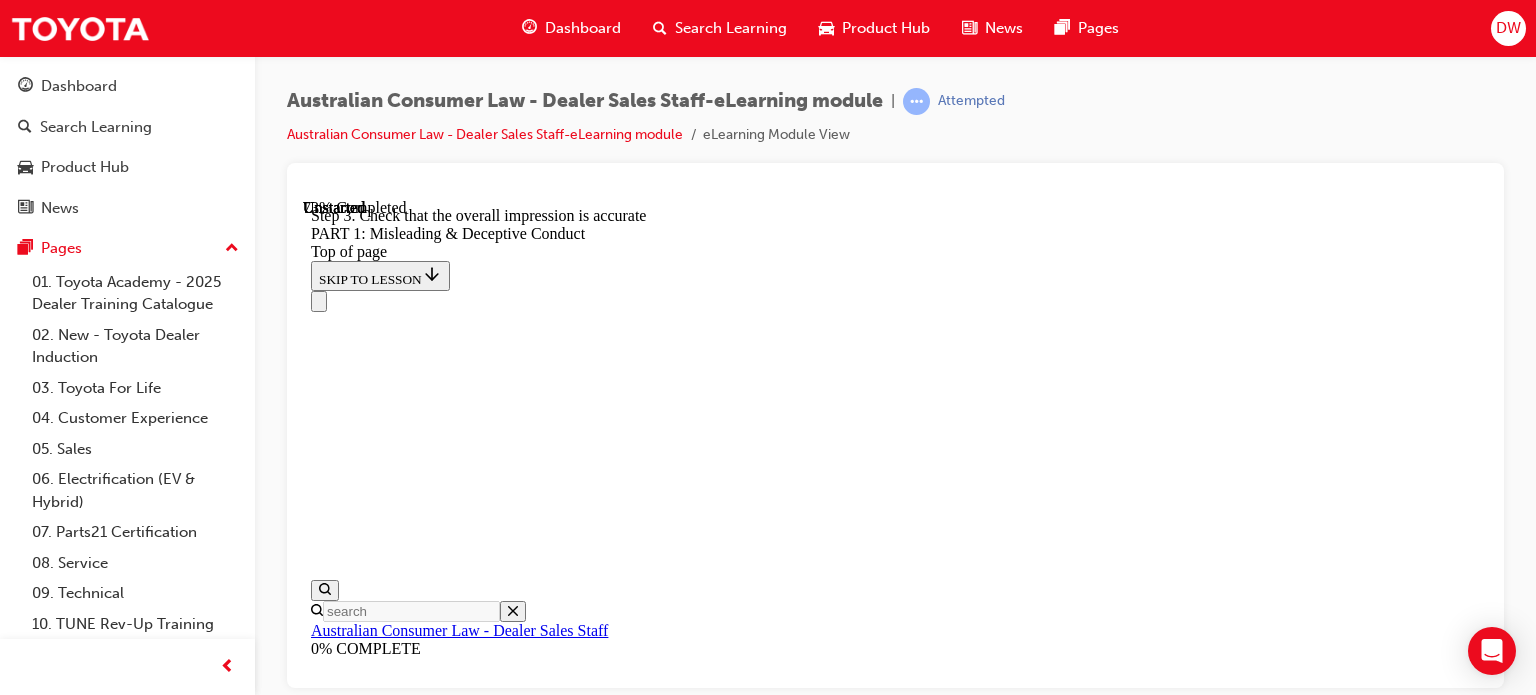 click at bounding box center (335, 22771) 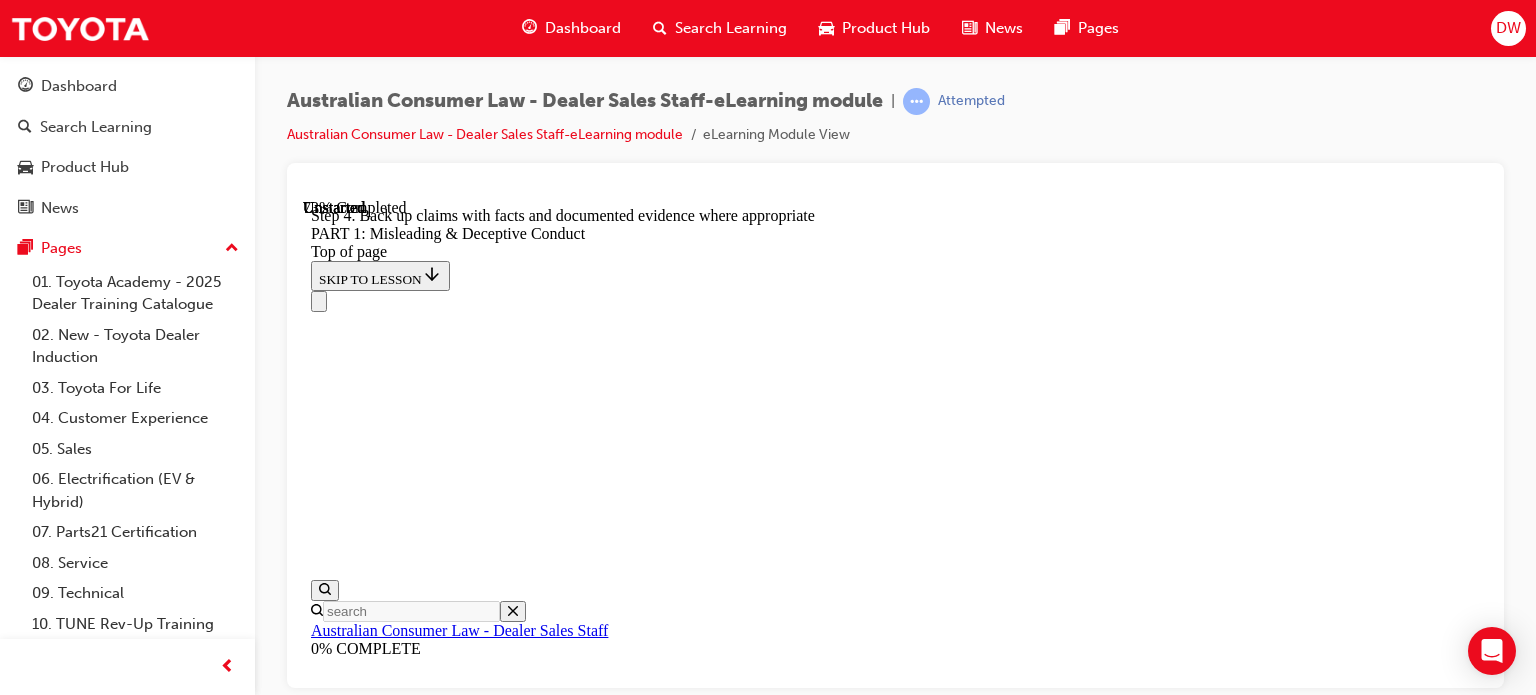 click at bounding box center (335, 22771) 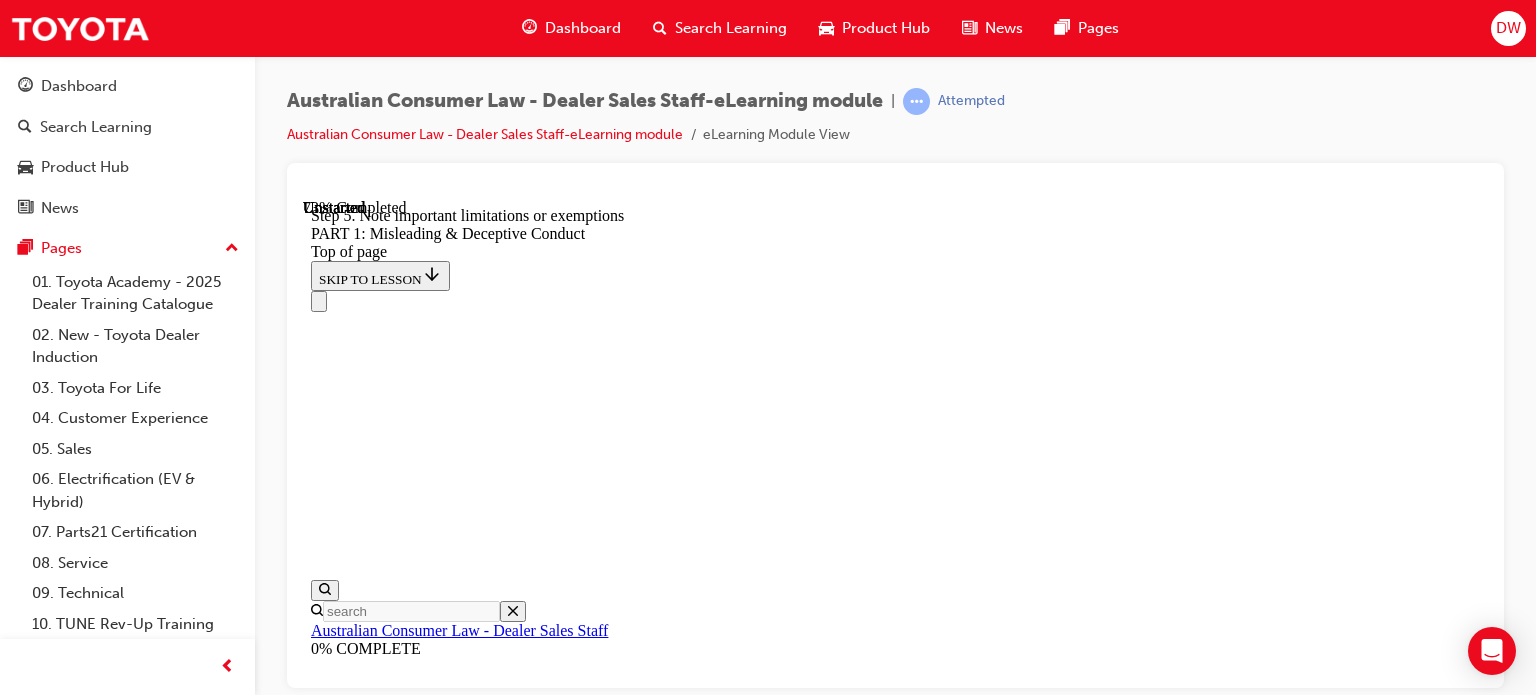 click at bounding box center (335, 22771) 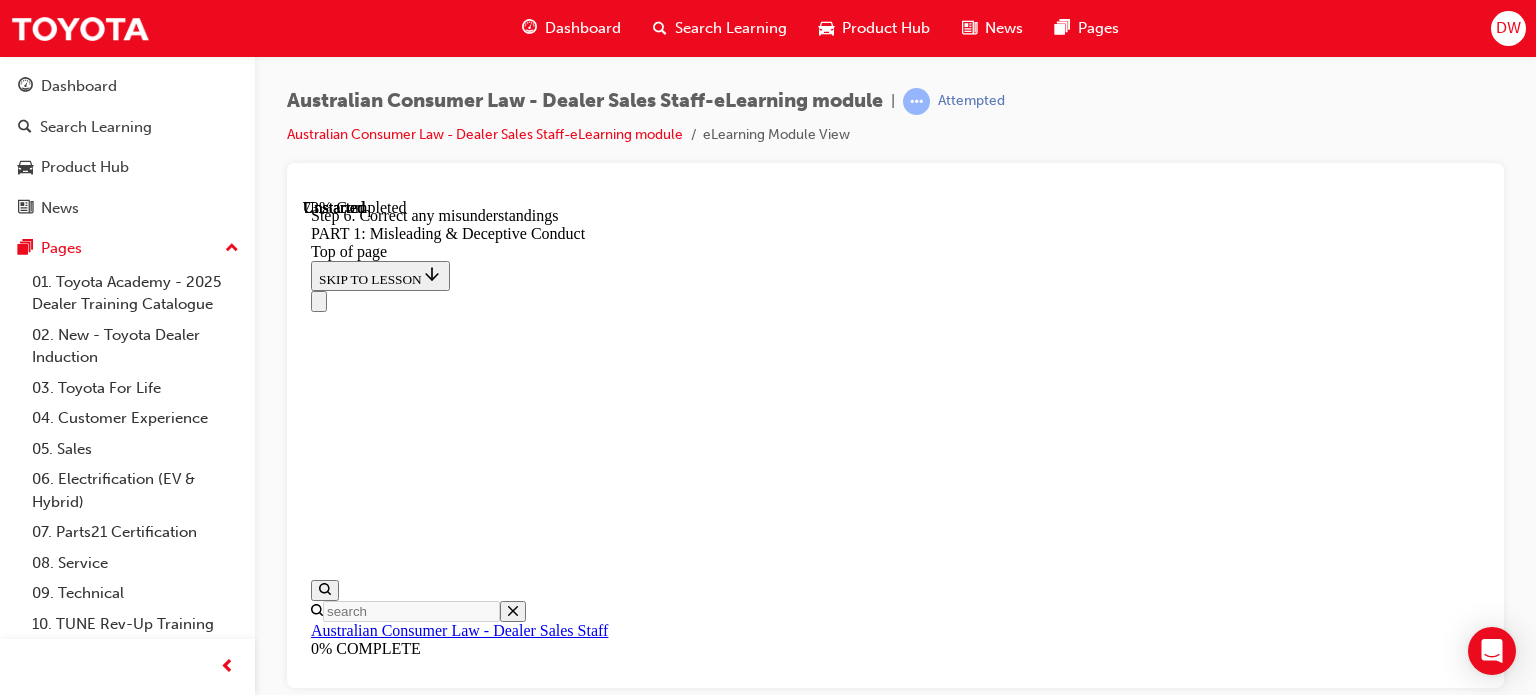 click at bounding box center [335, 22771] 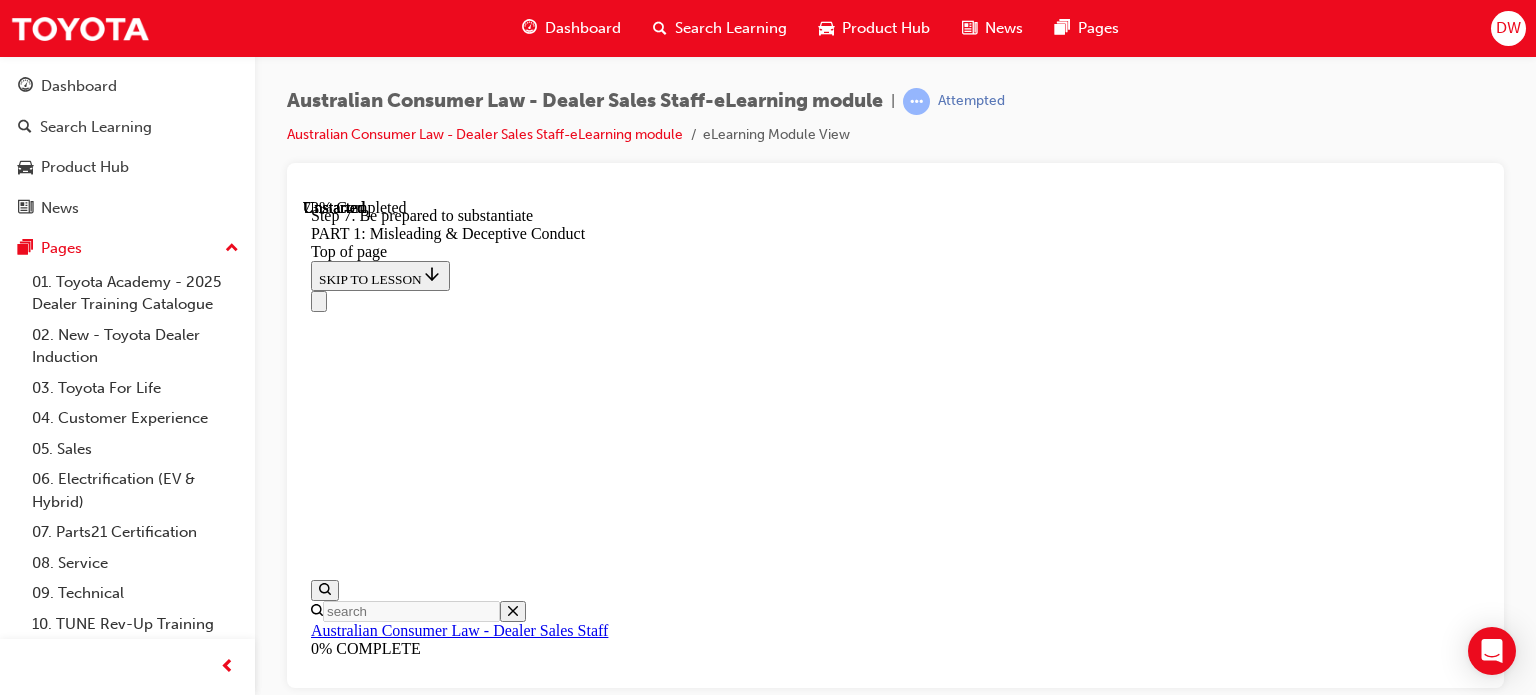 click at bounding box center (335, 22771) 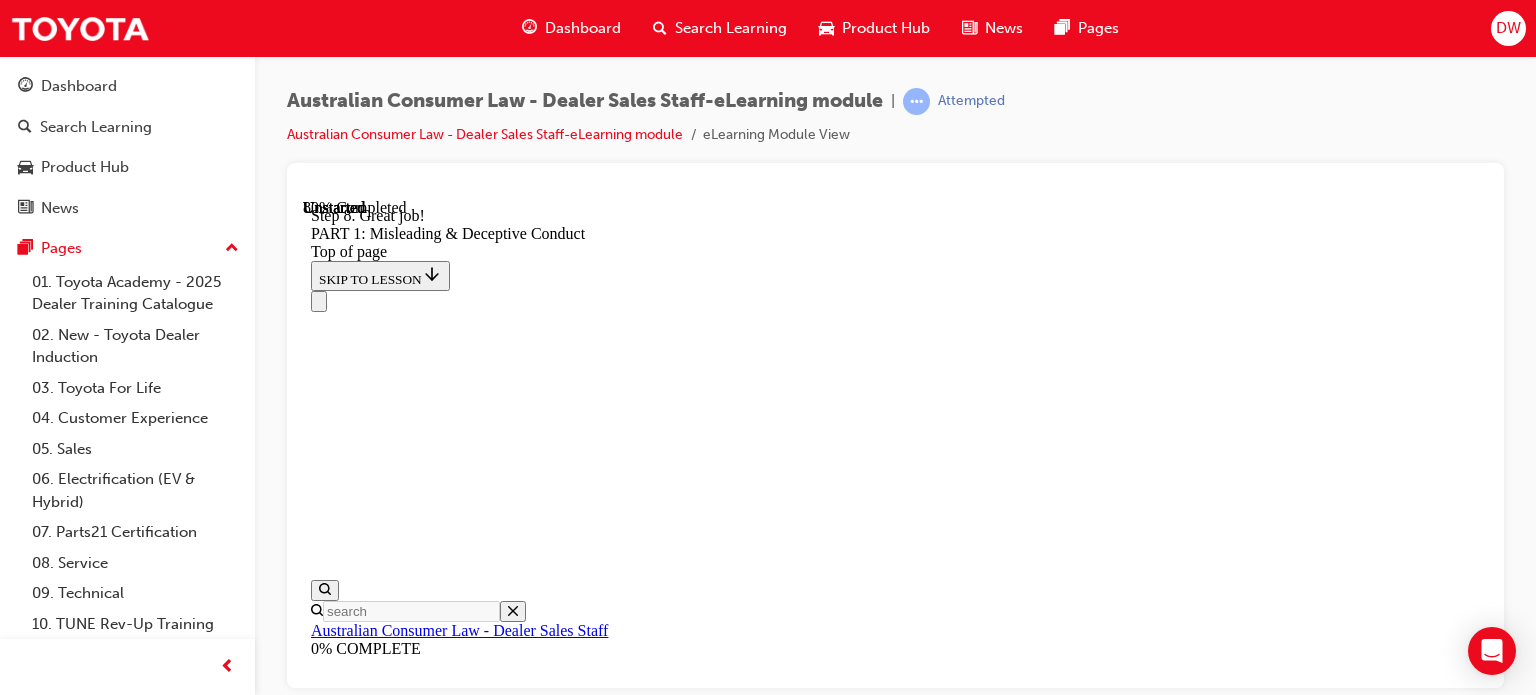 scroll, scrollTop: 5392, scrollLeft: 0, axis: vertical 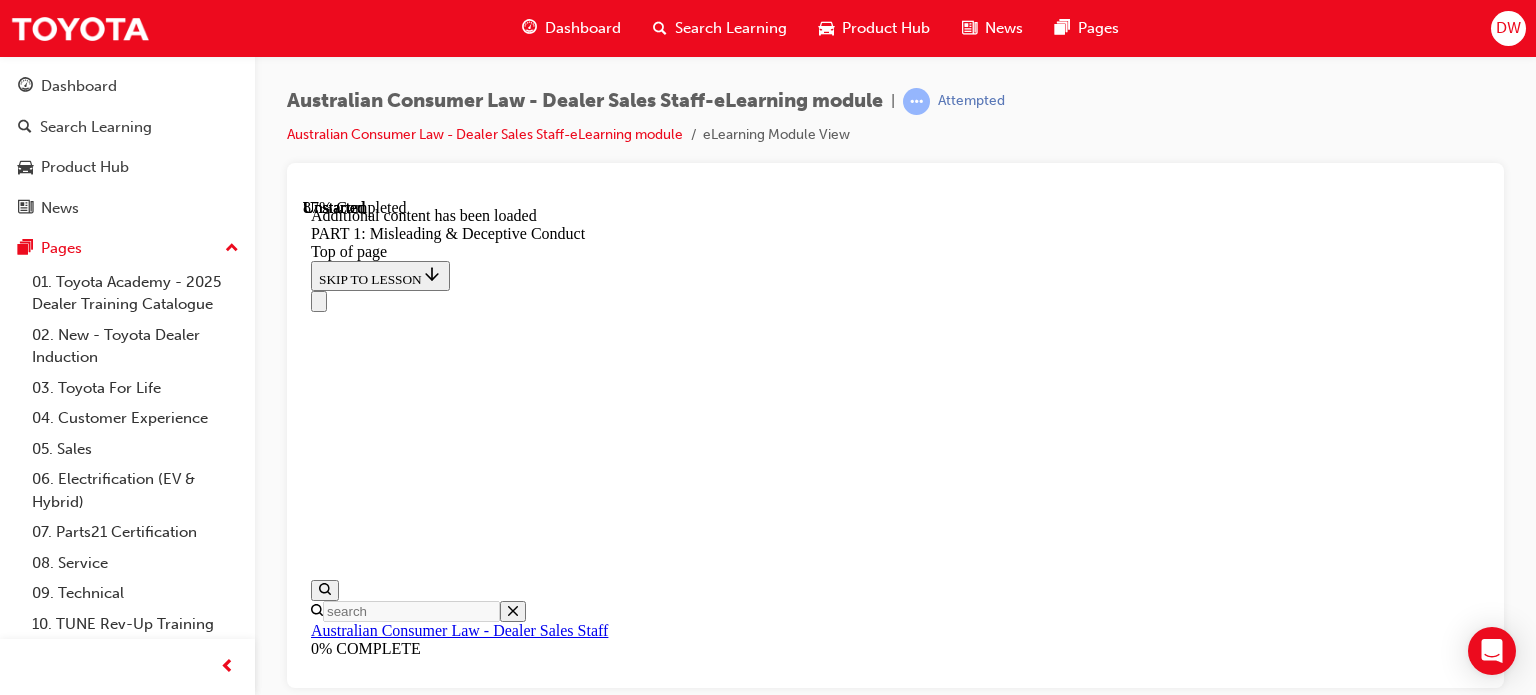 click 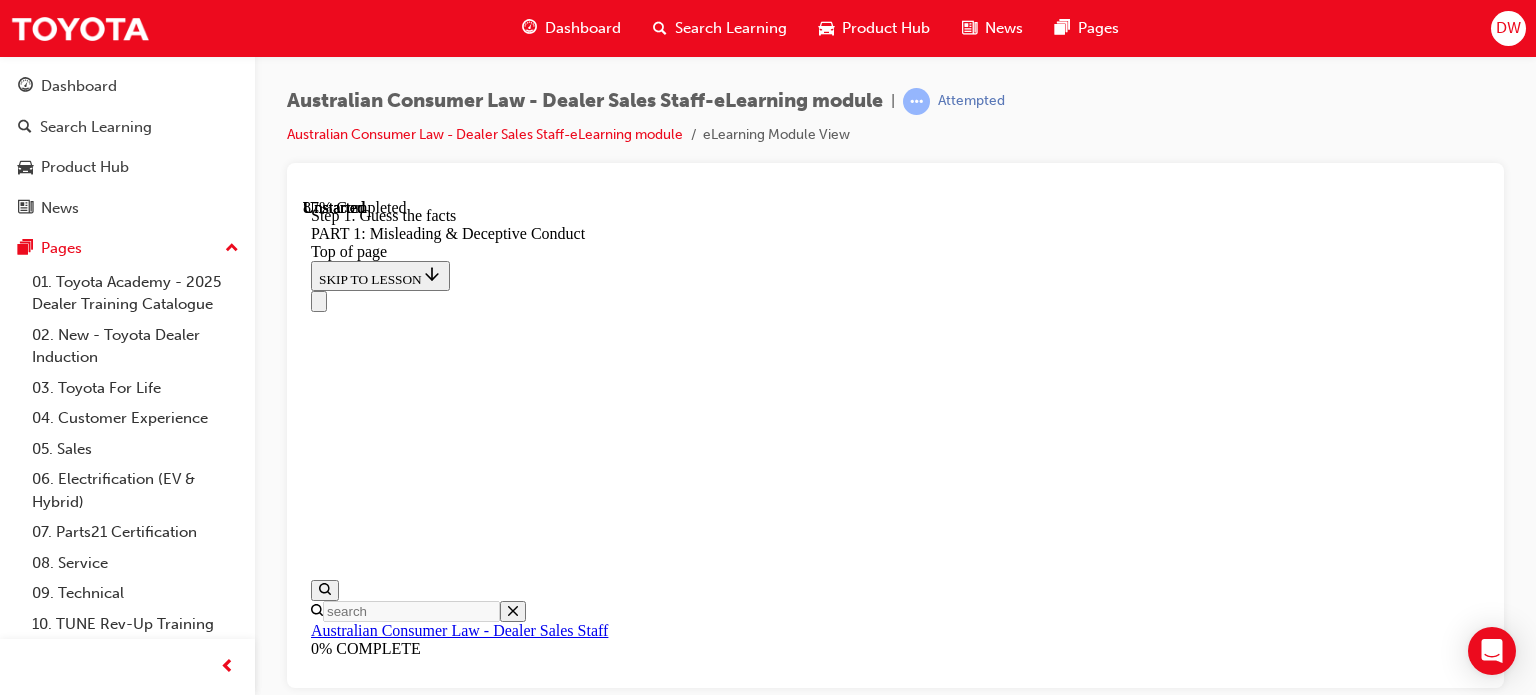 scroll, scrollTop: 5673, scrollLeft: 0, axis: vertical 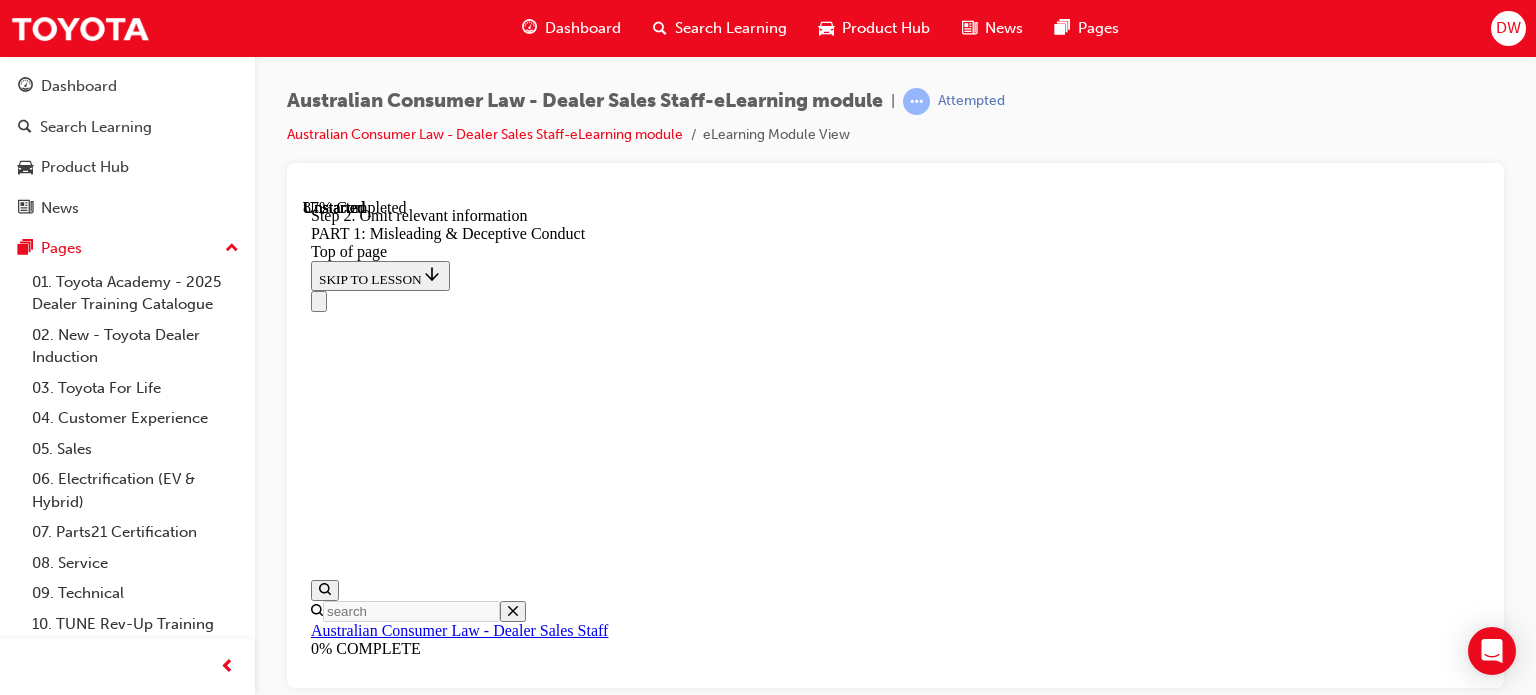 click 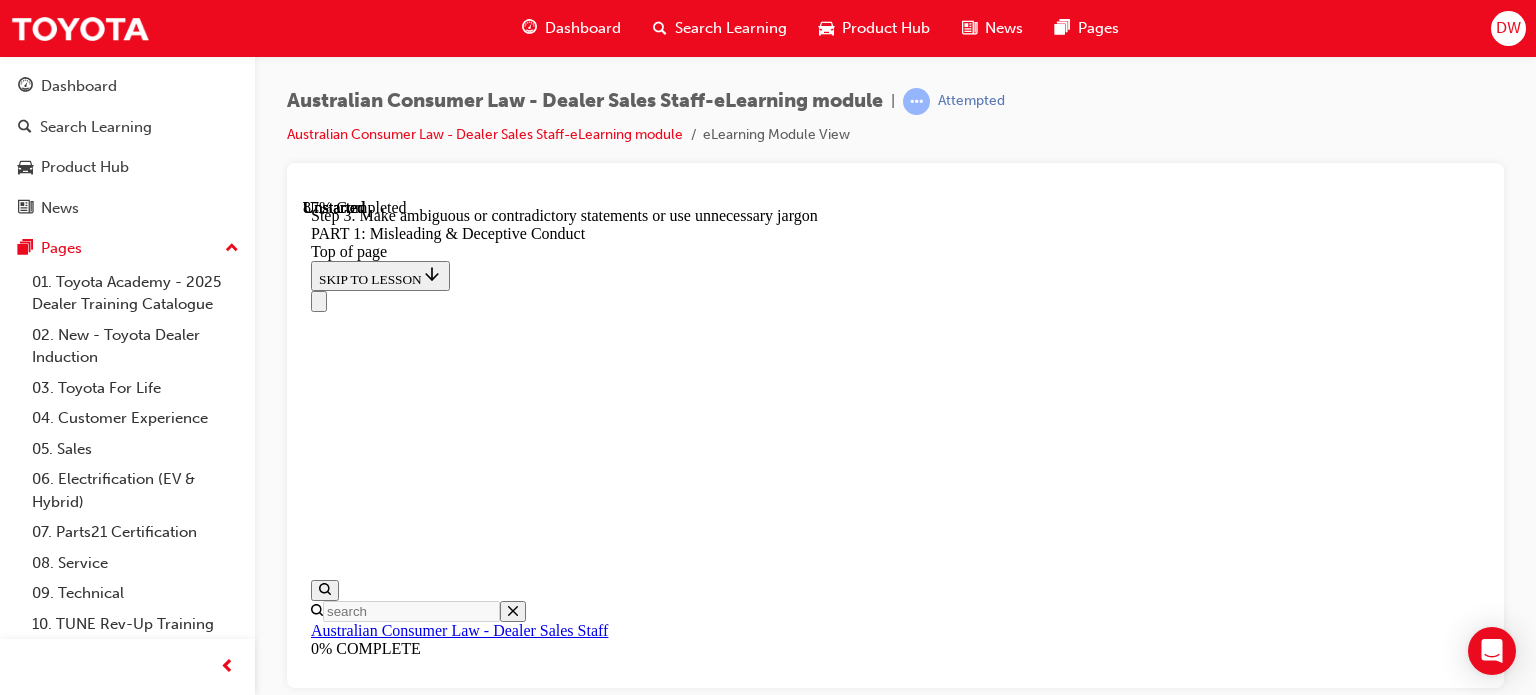 click 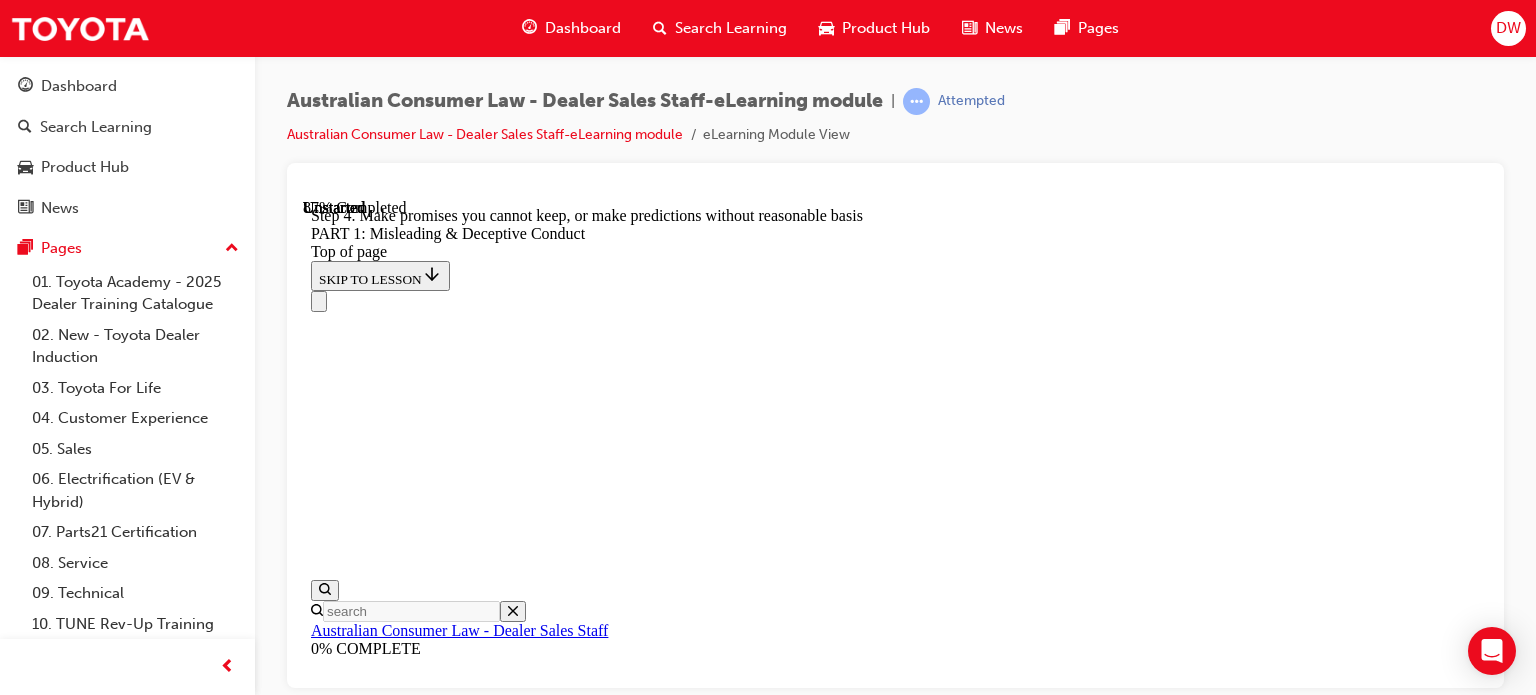 click 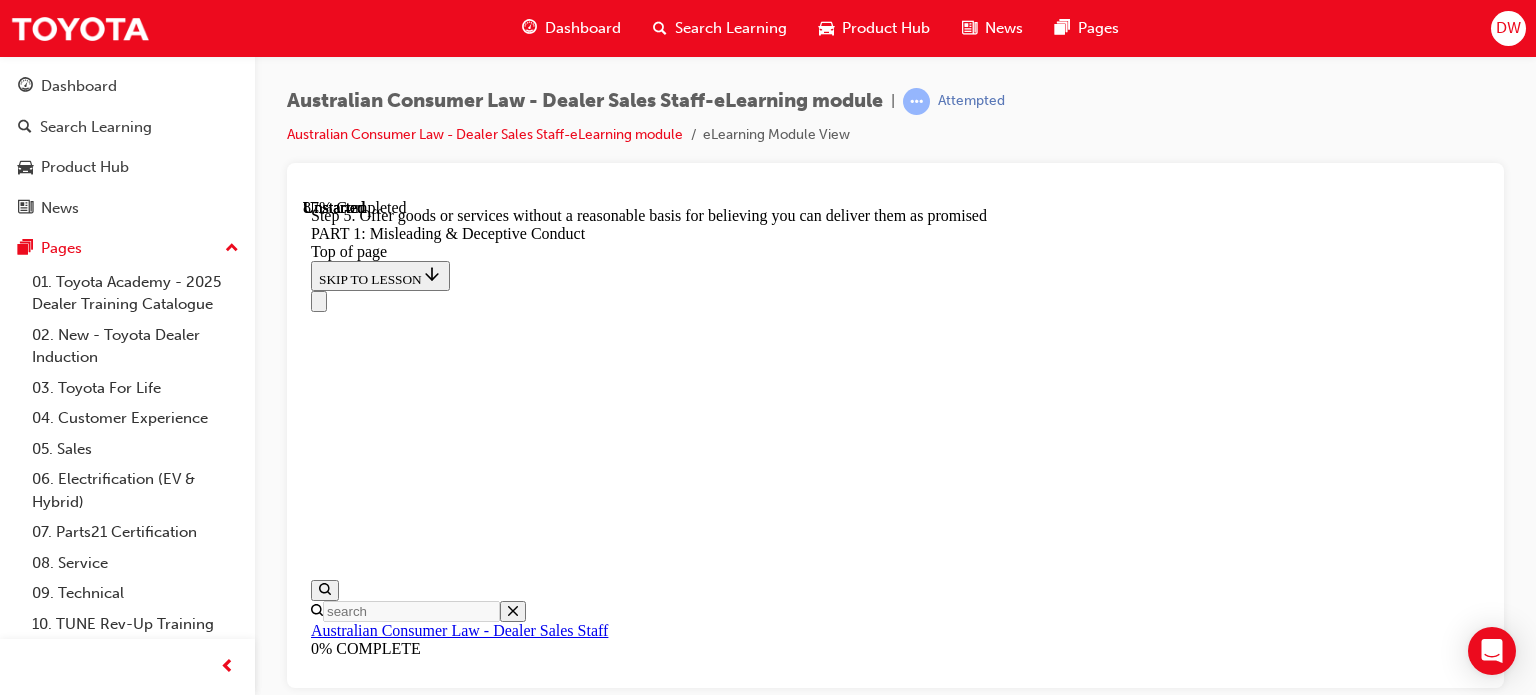 click 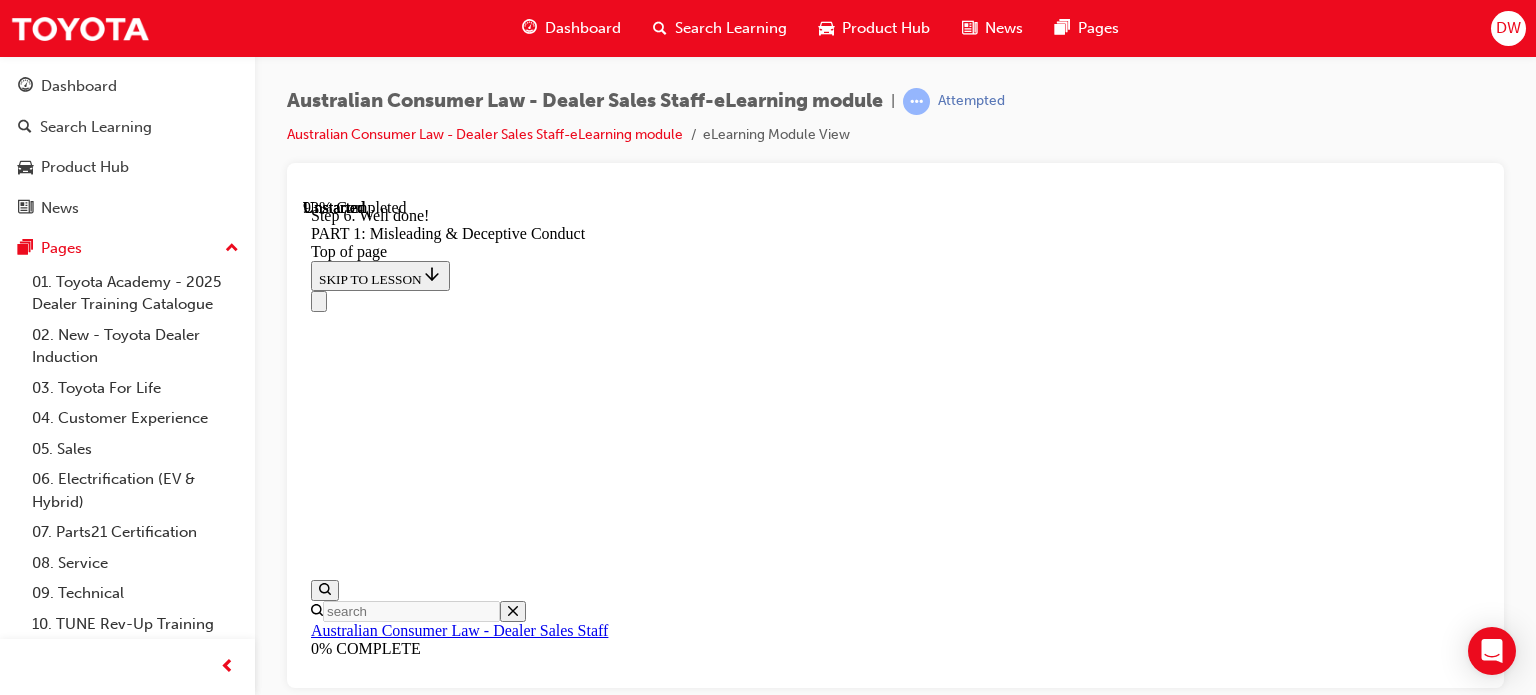 scroll, scrollTop: 5932, scrollLeft: 0, axis: vertical 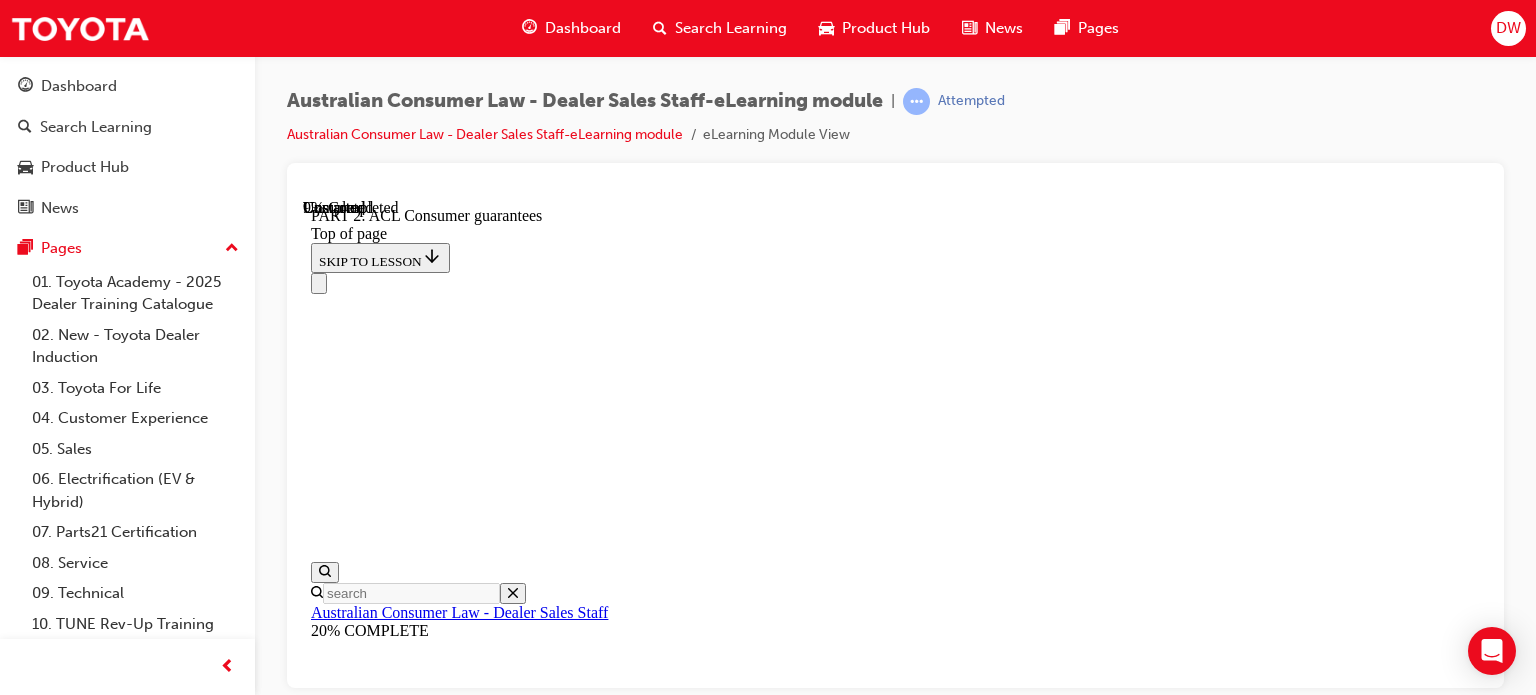 click on "START" at bounding box center (339, 9477) 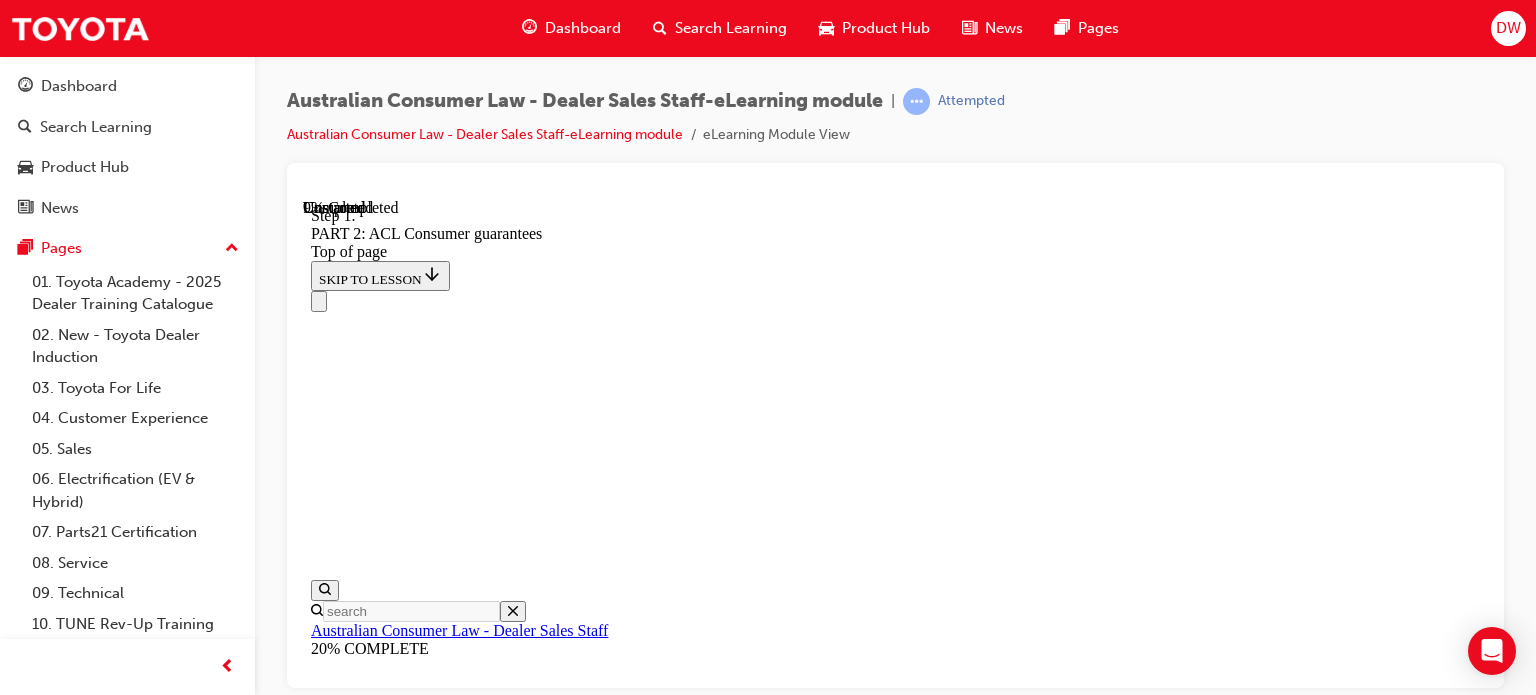 scroll, scrollTop: 3336, scrollLeft: 0, axis: vertical 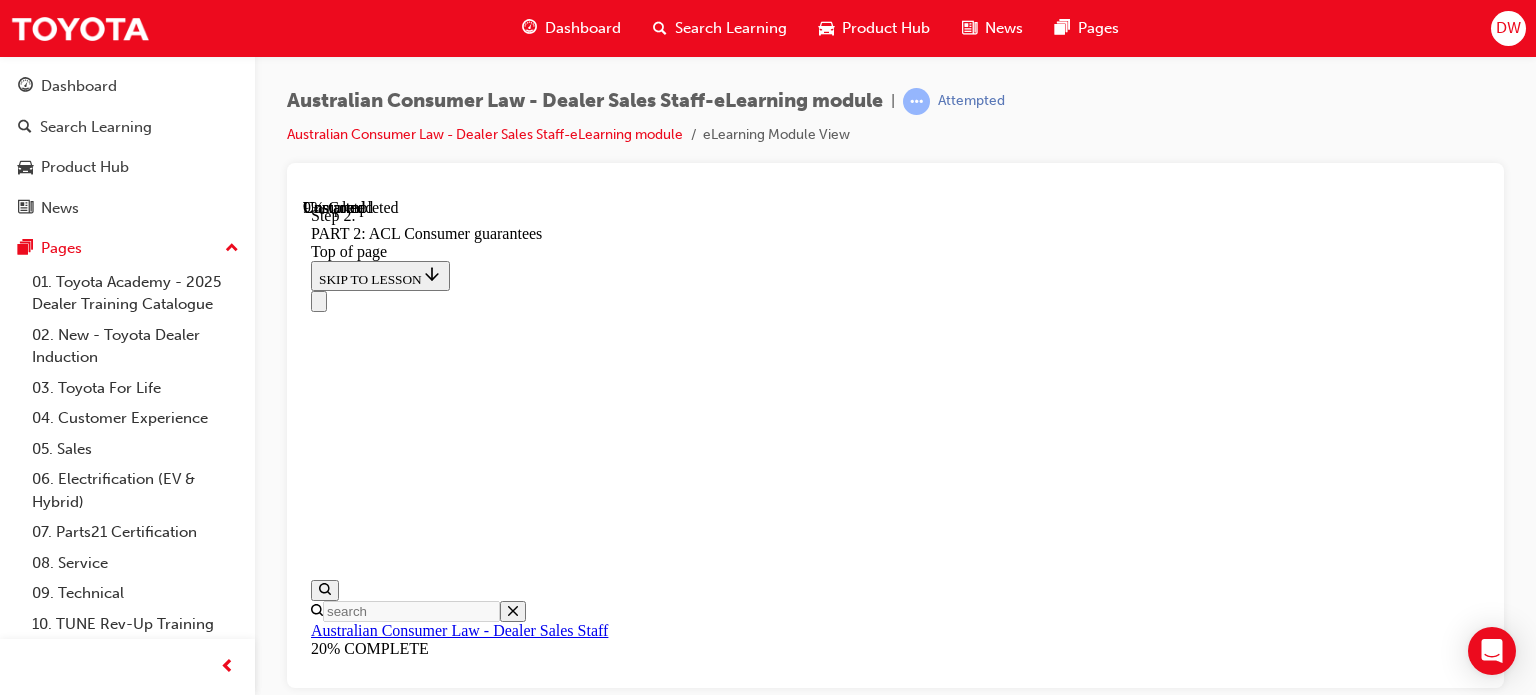 click 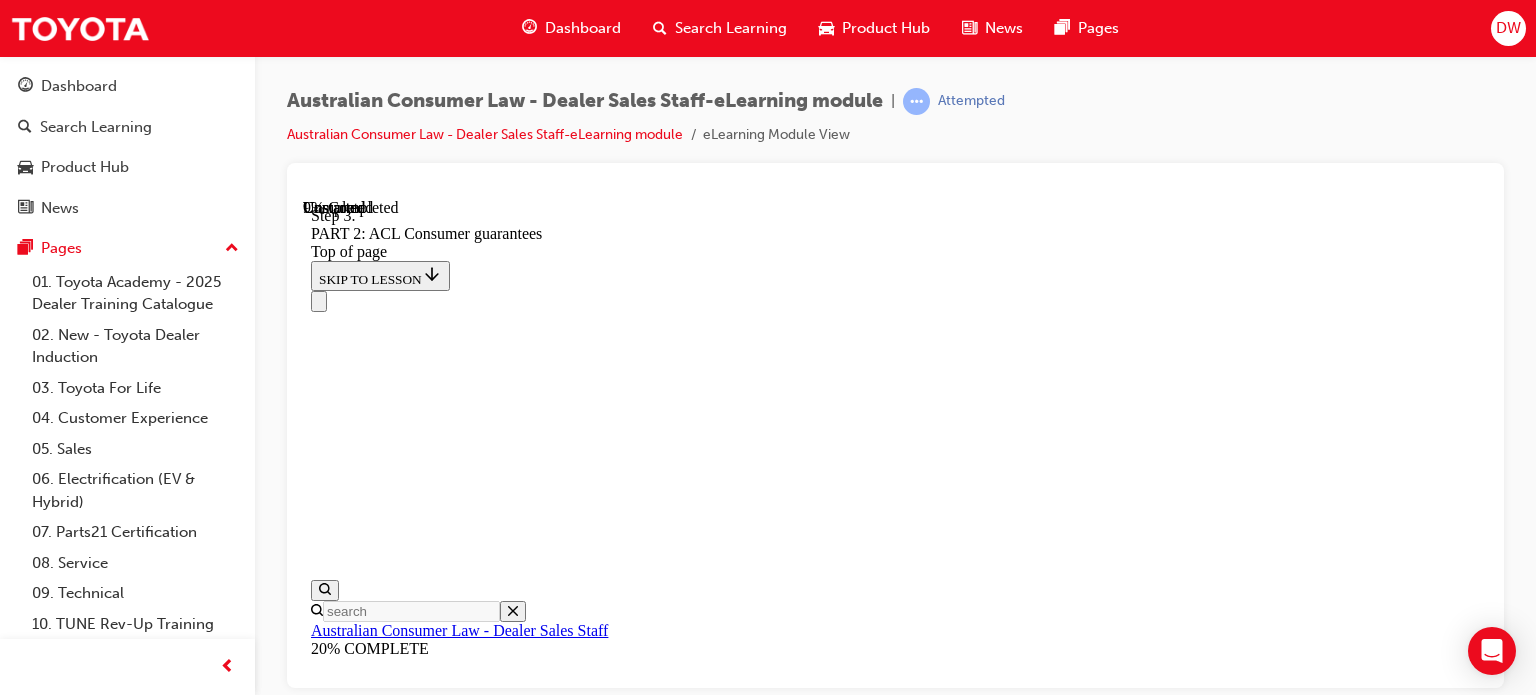 click 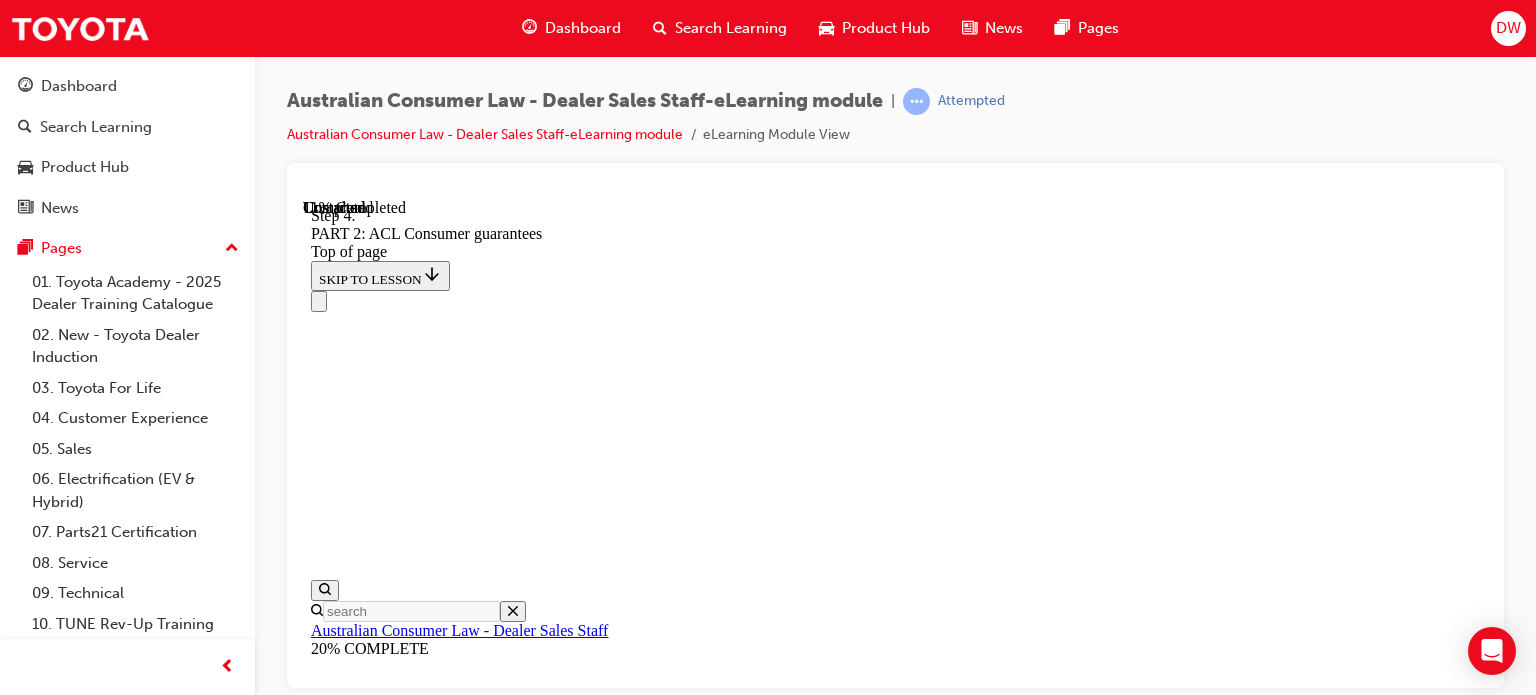 click on "Example 1 Vehicle is marketed as a "family sedan" with only seatbelts for two passengers in the back row of seats. Generally, the customer would have a reasonable expectation that a family sedan would safely transport at least 5 passengers. However, this vehicle would not be fit for all purposes that are commonly expected of a family sedan.   START     1   The vehicle has not met the guarantee of acceptable quality as it is not fit for all purposes which goods are usually supplied.   1 2 3     2   The failure to comply with the consumer guarantee (acceptable quality) can be remedied by installing a centre seatbelt at no cost to the customer. 1 2 3     3   The failure would not occur if the customer had been informed of the lack of a middle seat belt prior to the purchase of the vehicle.   1 2 3 START AGAIN 1 2 3" at bounding box center [895, 9518] 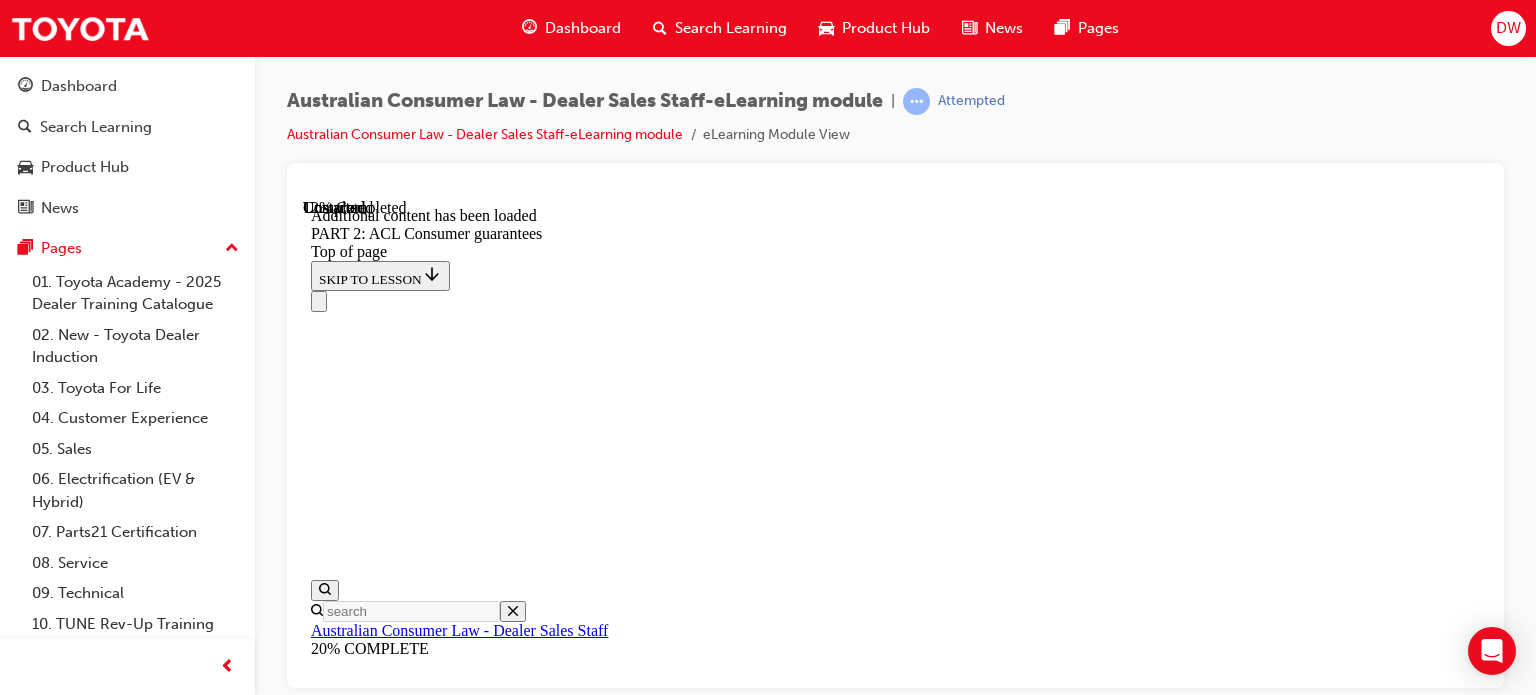 scroll, scrollTop: 4076, scrollLeft: 0, axis: vertical 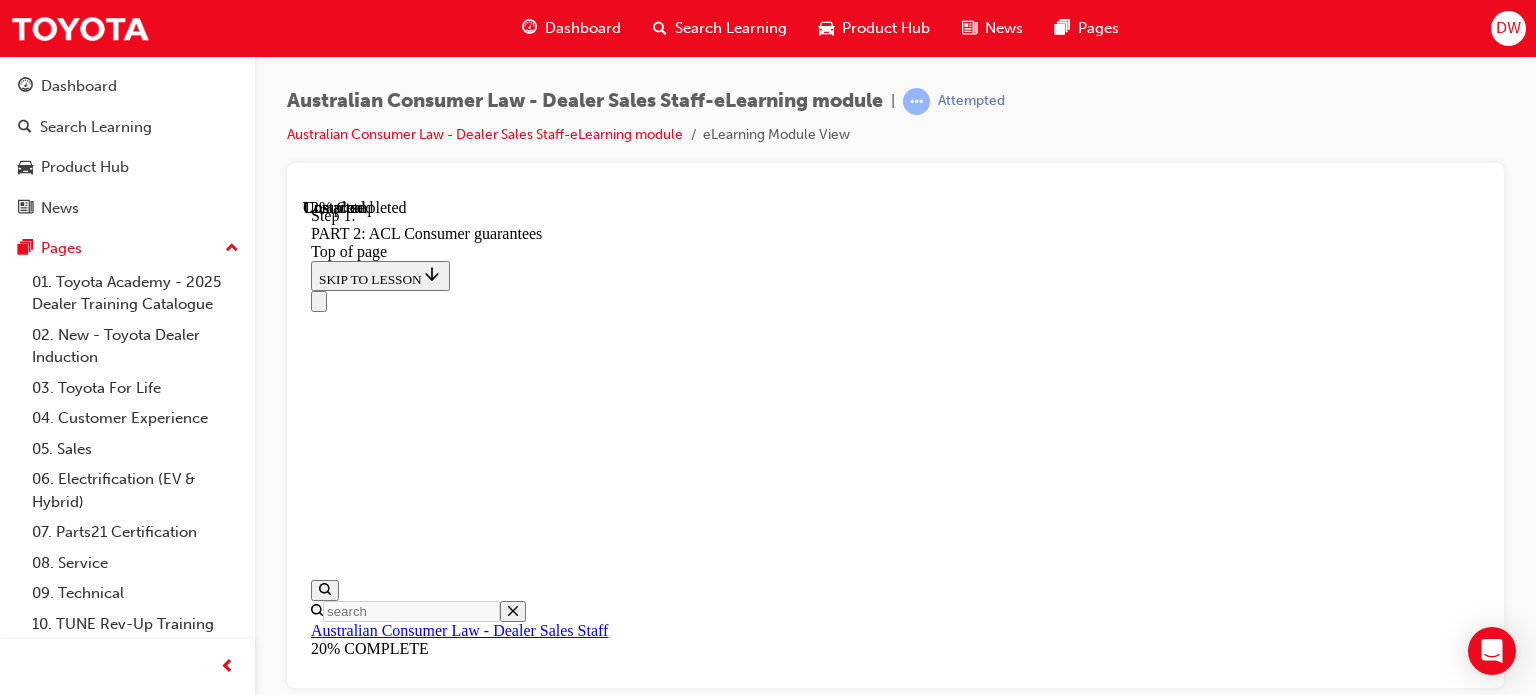 click 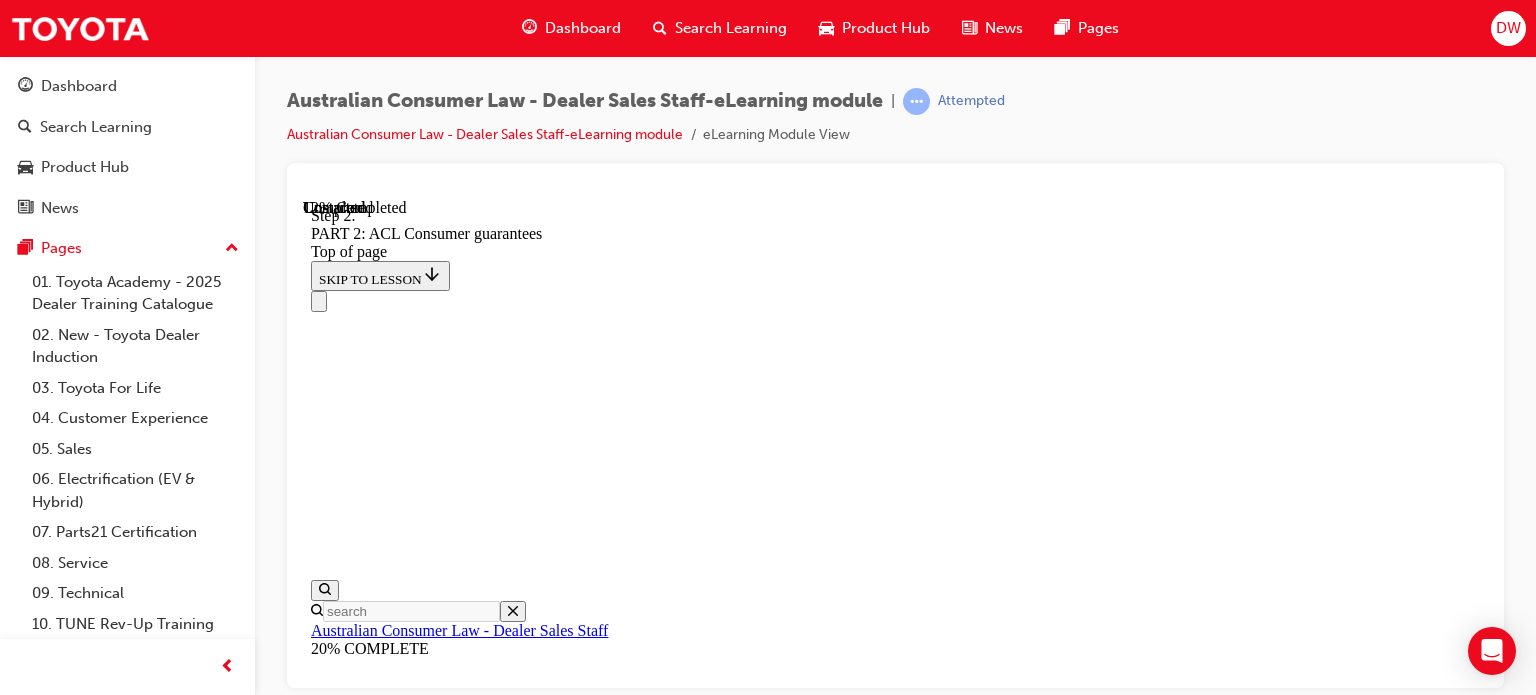 click 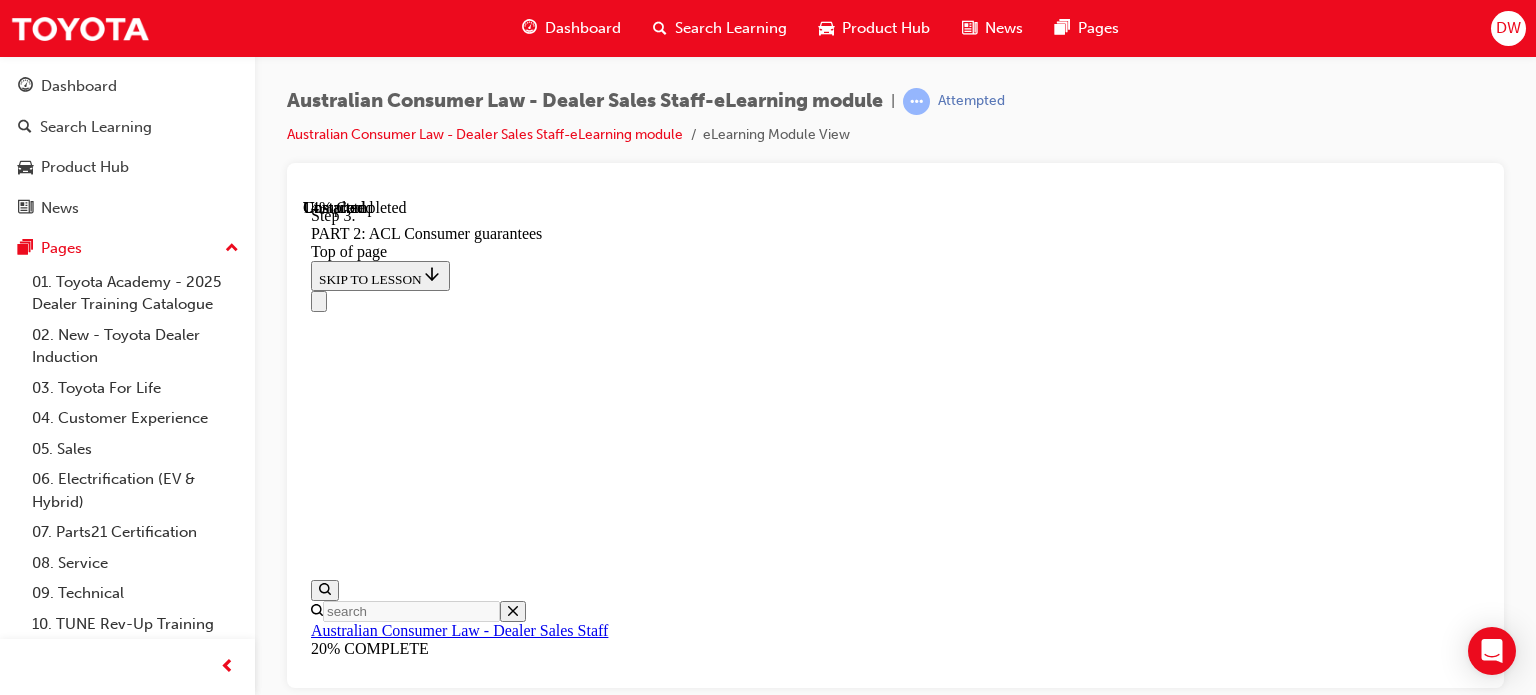 click on "Example 2 A customer decides to purchase a three year old second-hand vehicle. After the customer has owned the vehicle for a short time, the vehicle's engine light turns on and the engine fails. The Dealership diagnoses that an oil leak has occurred due to a manufacturing fault. START    1   The vehicle has not met the guarantee of acceptable quality as it was not sold free from defects.   1 2    2   The outcome would be different if the engine failure had been caused by a car accident or customer’s misuse rather than a defect.   1 2 START AGAIN 1 2" at bounding box center (895, 9976) 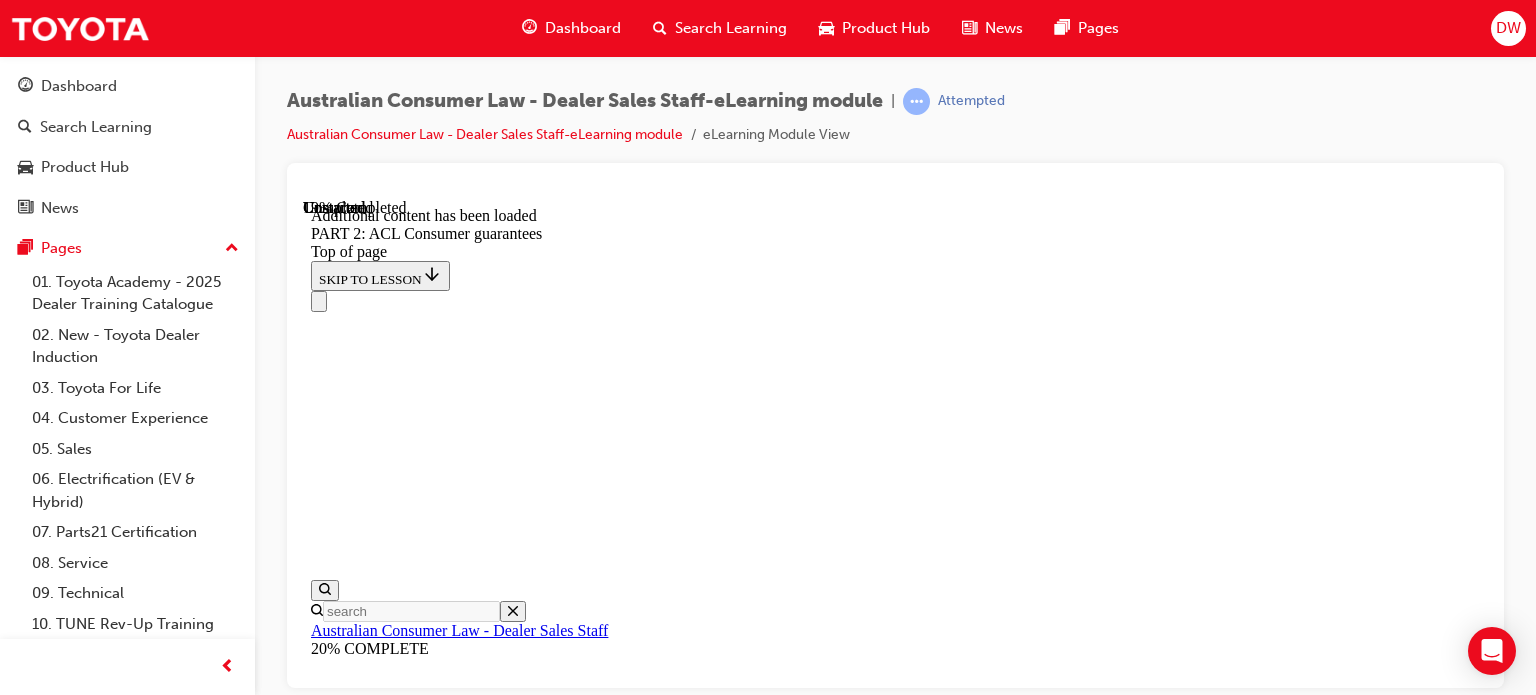 scroll, scrollTop: 5116, scrollLeft: 0, axis: vertical 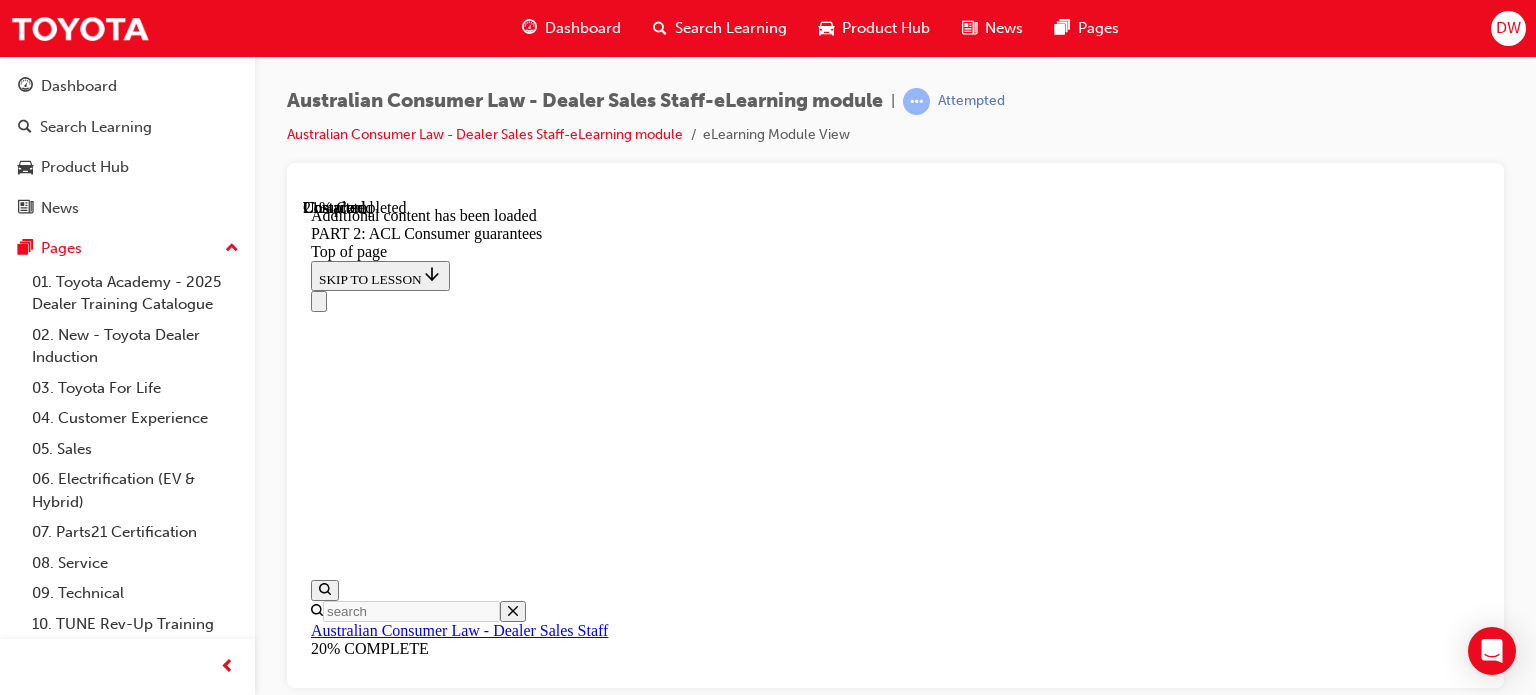 click on "CONTINUE" at bounding box center [353, 10967] 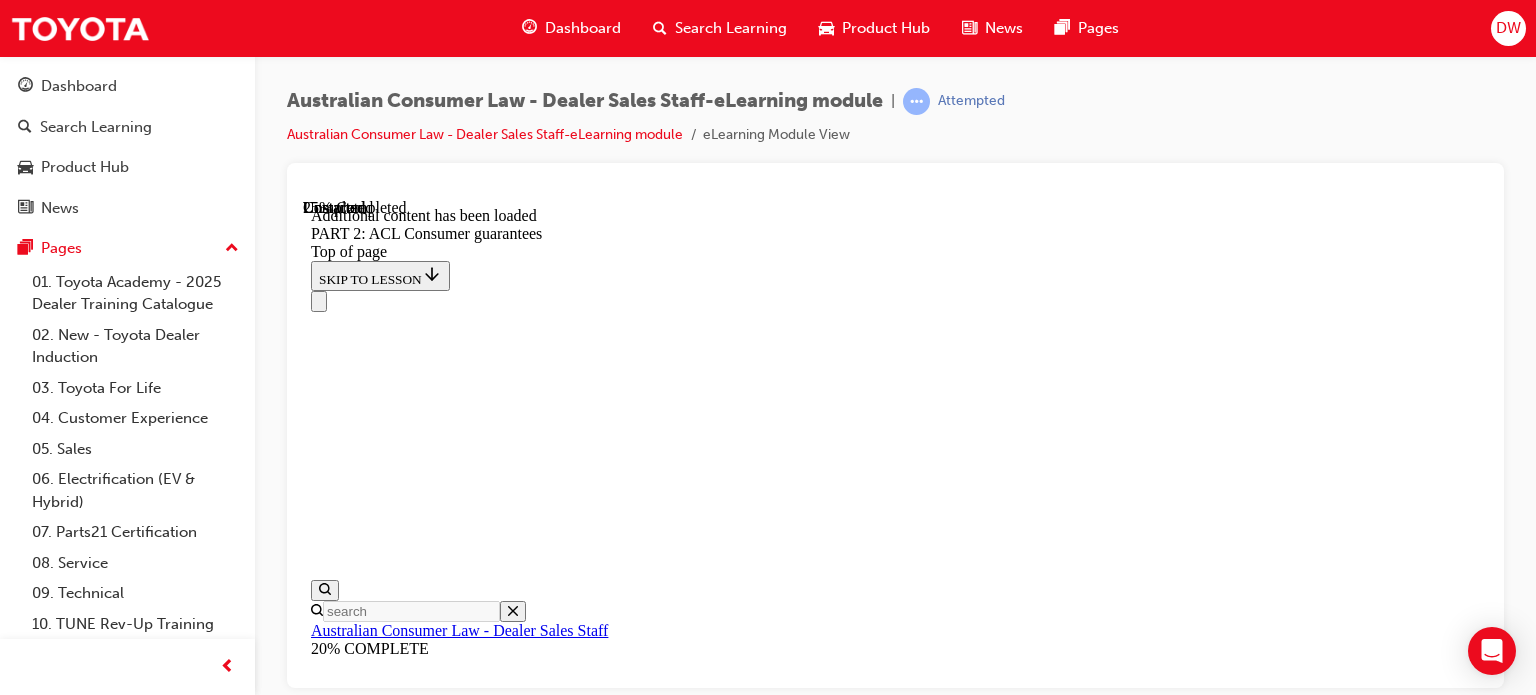 scroll, scrollTop: 6211, scrollLeft: 0, axis: vertical 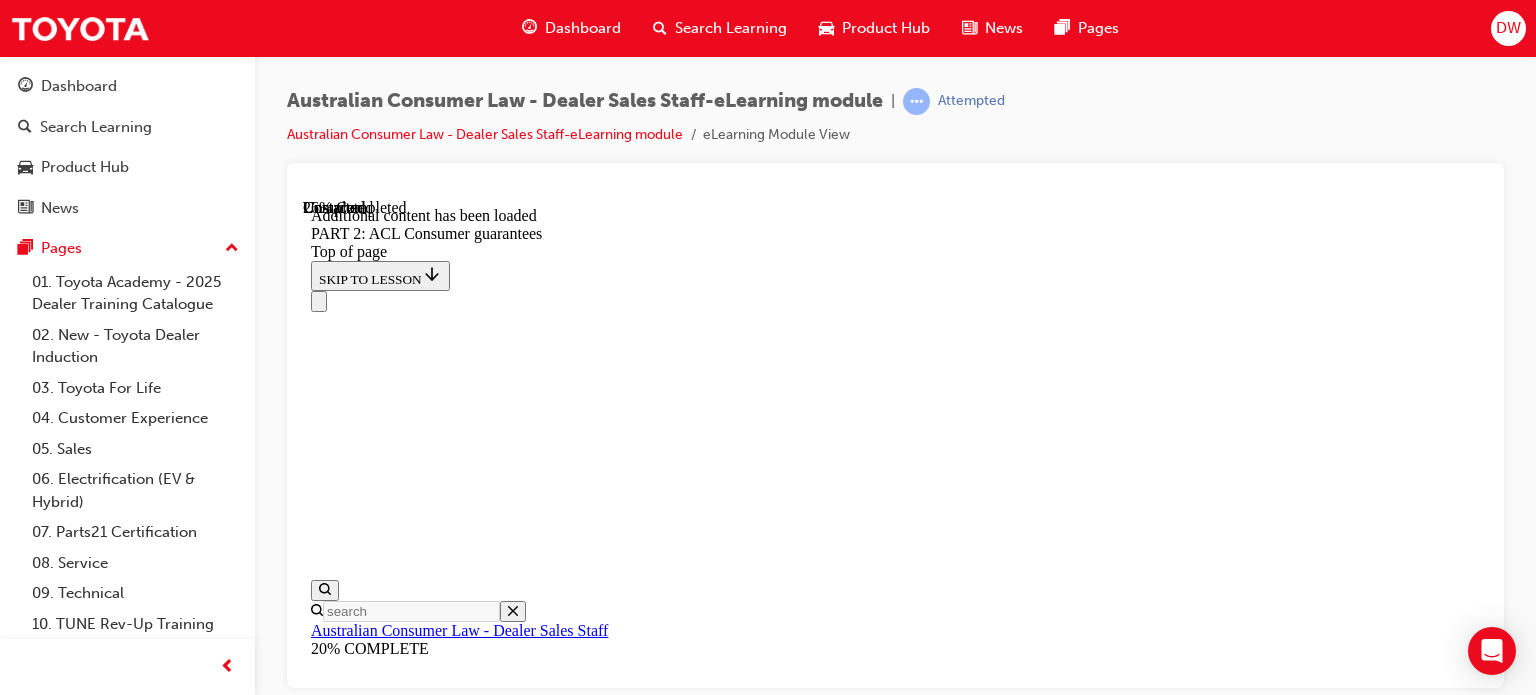 click on "CONTINUE" at bounding box center [353, 11561] 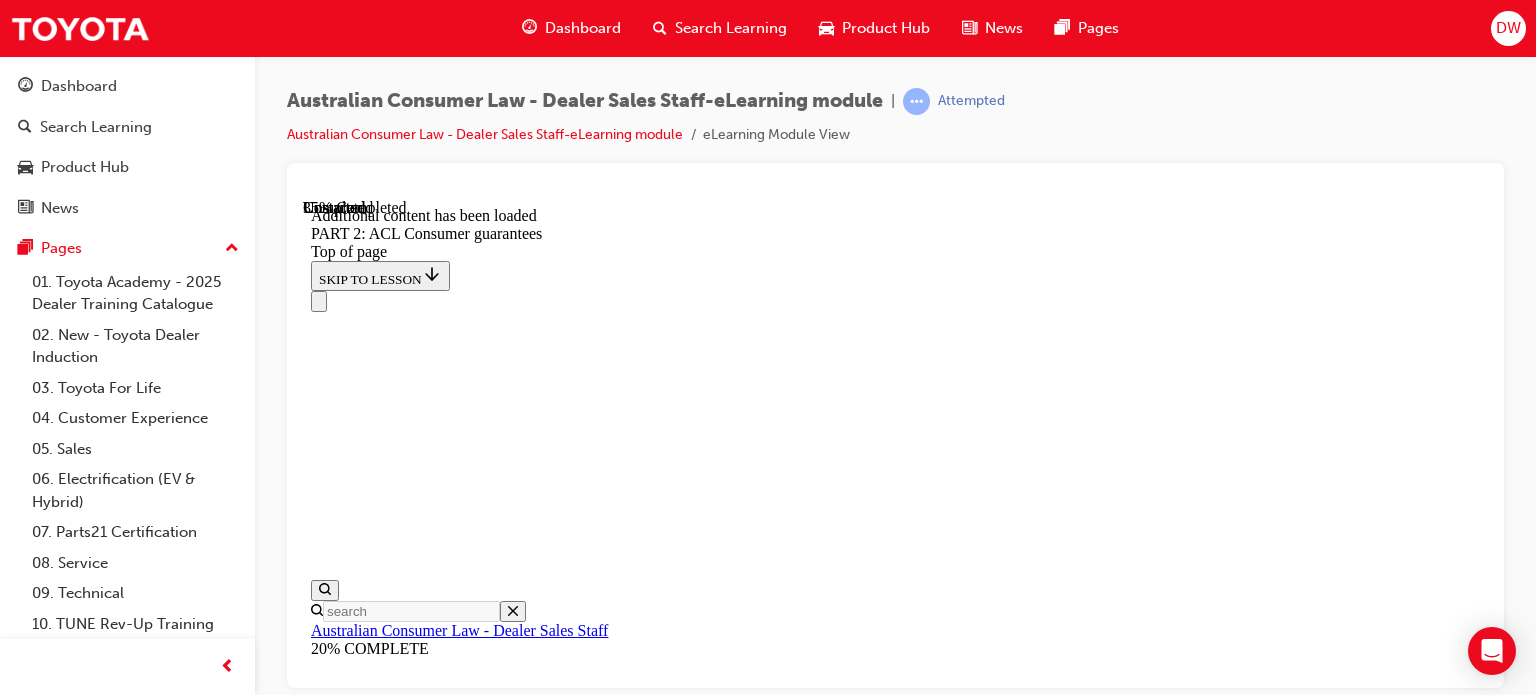 scroll, scrollTop: 9437, scrollLeft: 0, axis: vertical 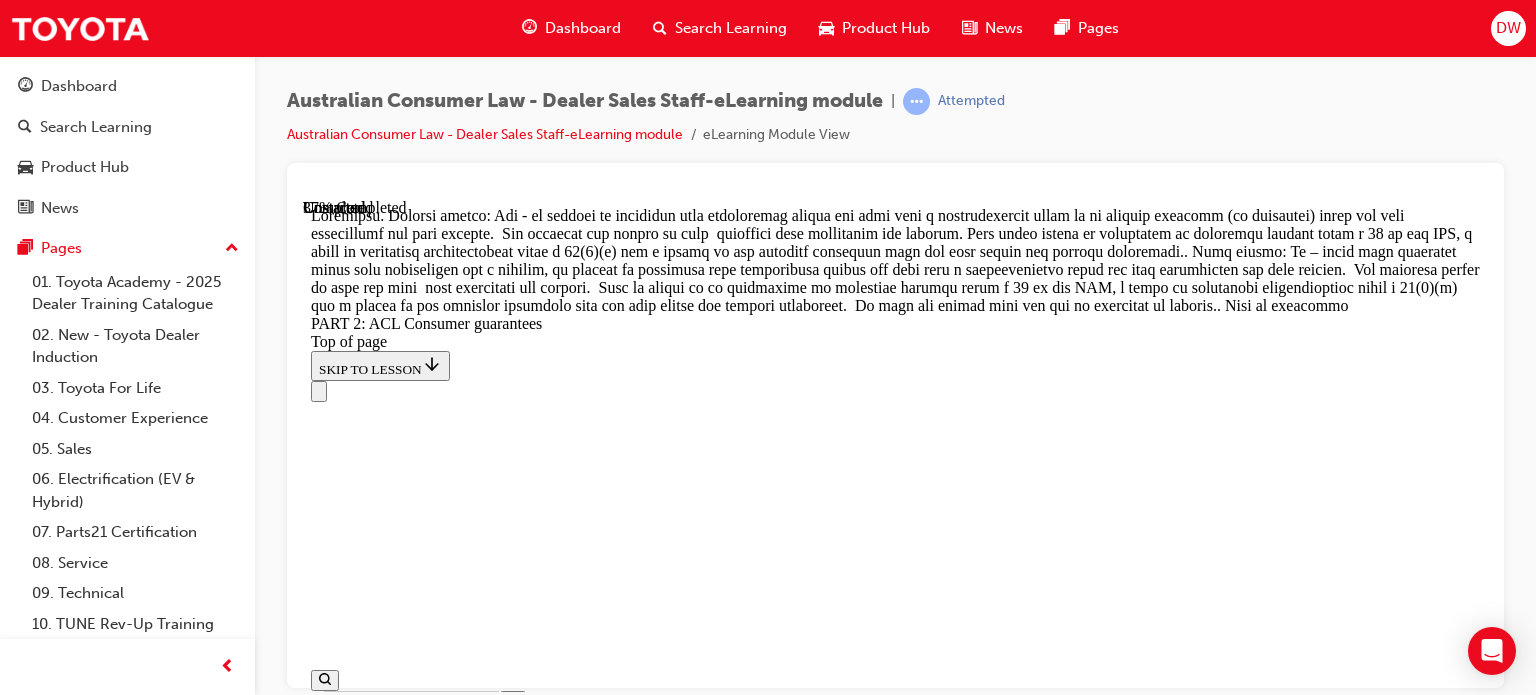 click on "TAKE AGAIN" at bounding box center [359, 17221] 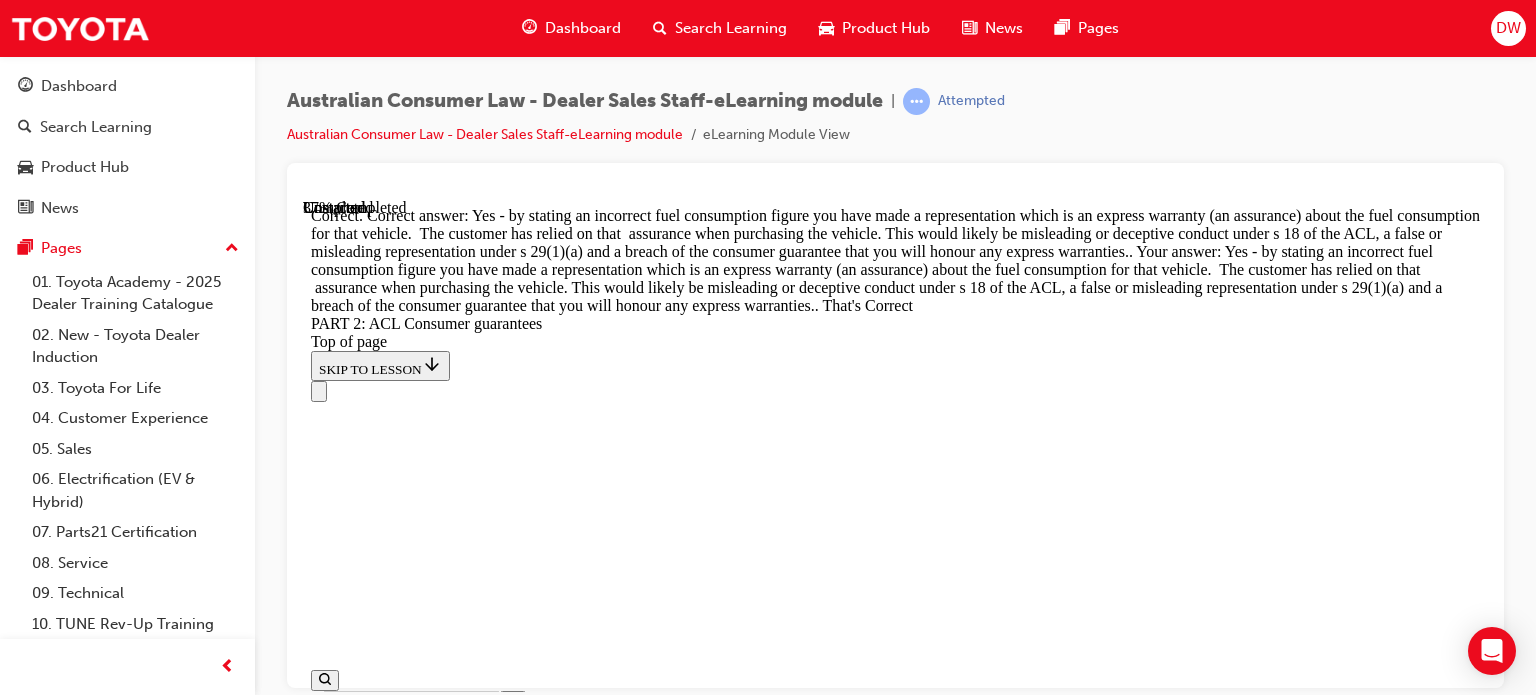 scroll, scrollTop: 9985, scrollLeft: 0, axis: vertical 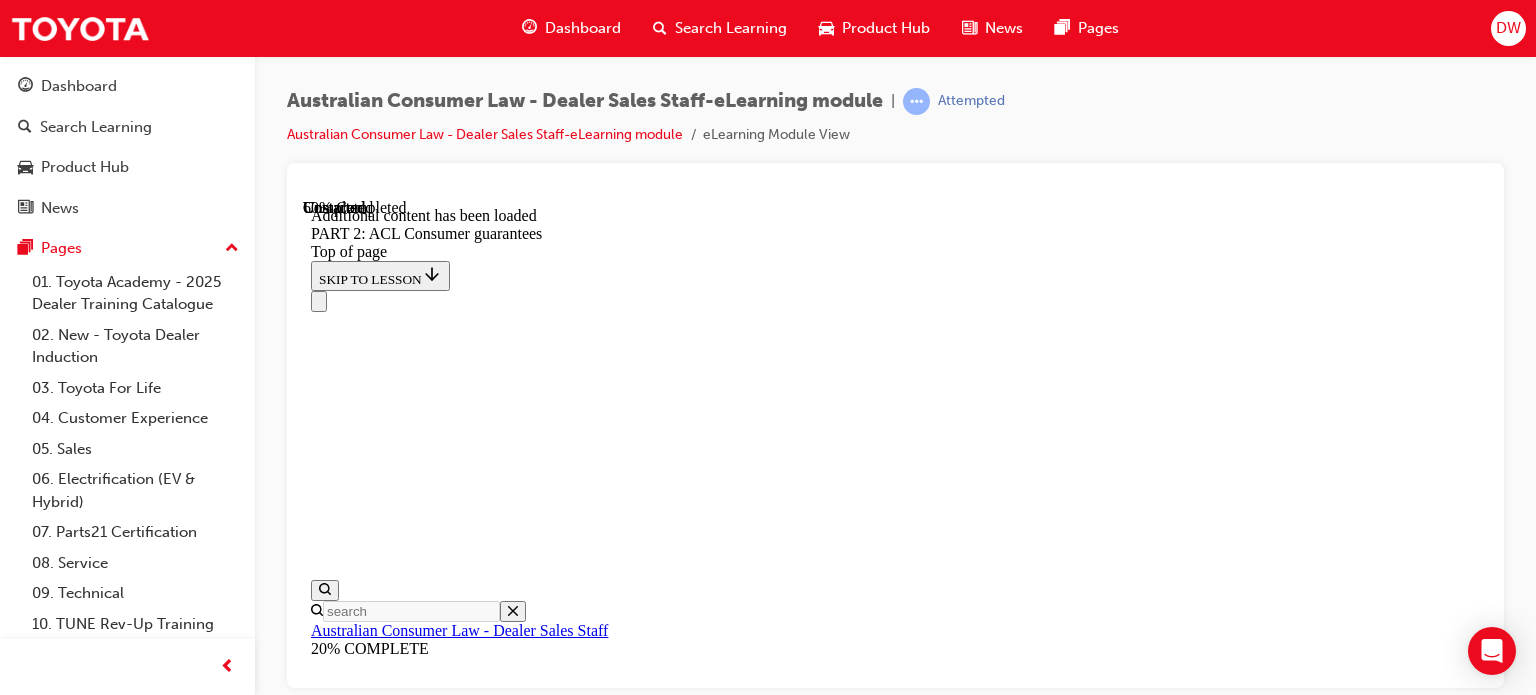 click on "START" at bounding box center (339, 20541) 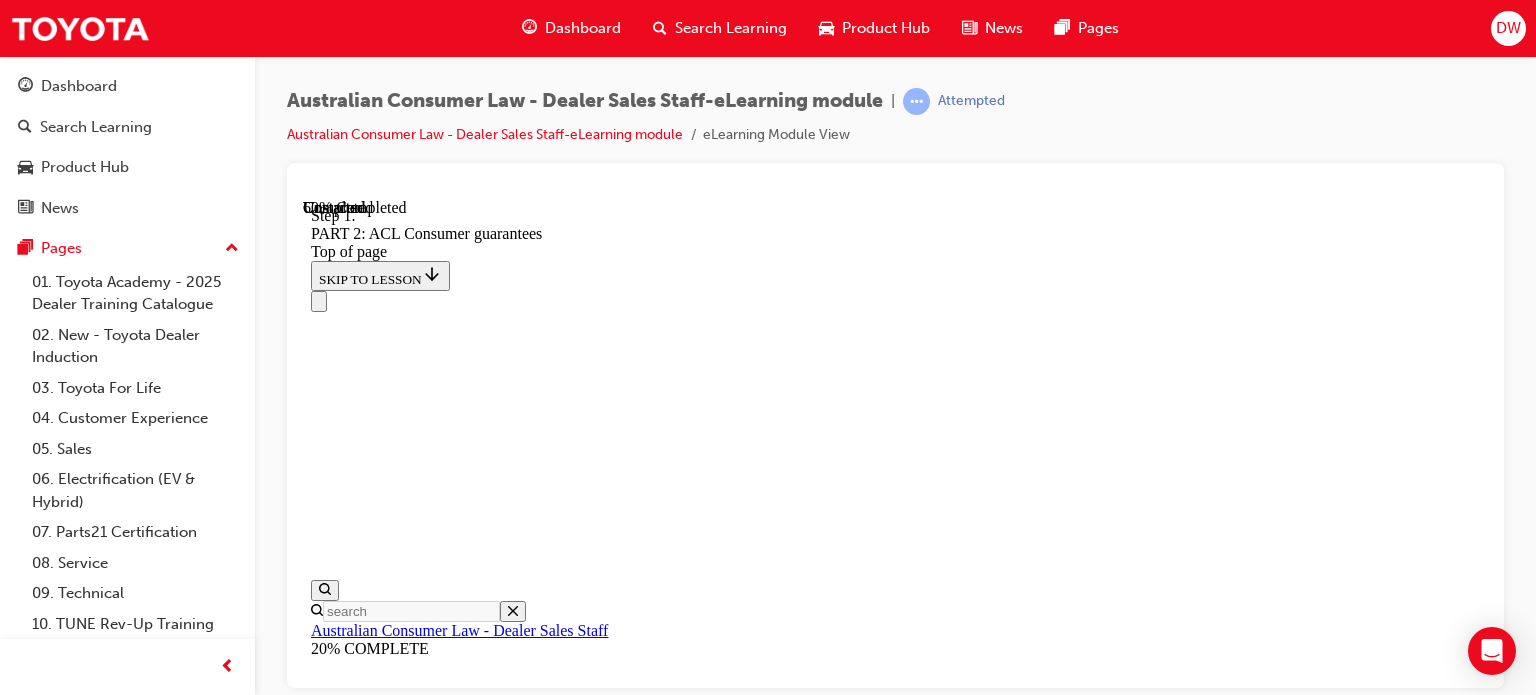 scroll, scrollTop: 13228, scrollLeft: 0, axis: vertical 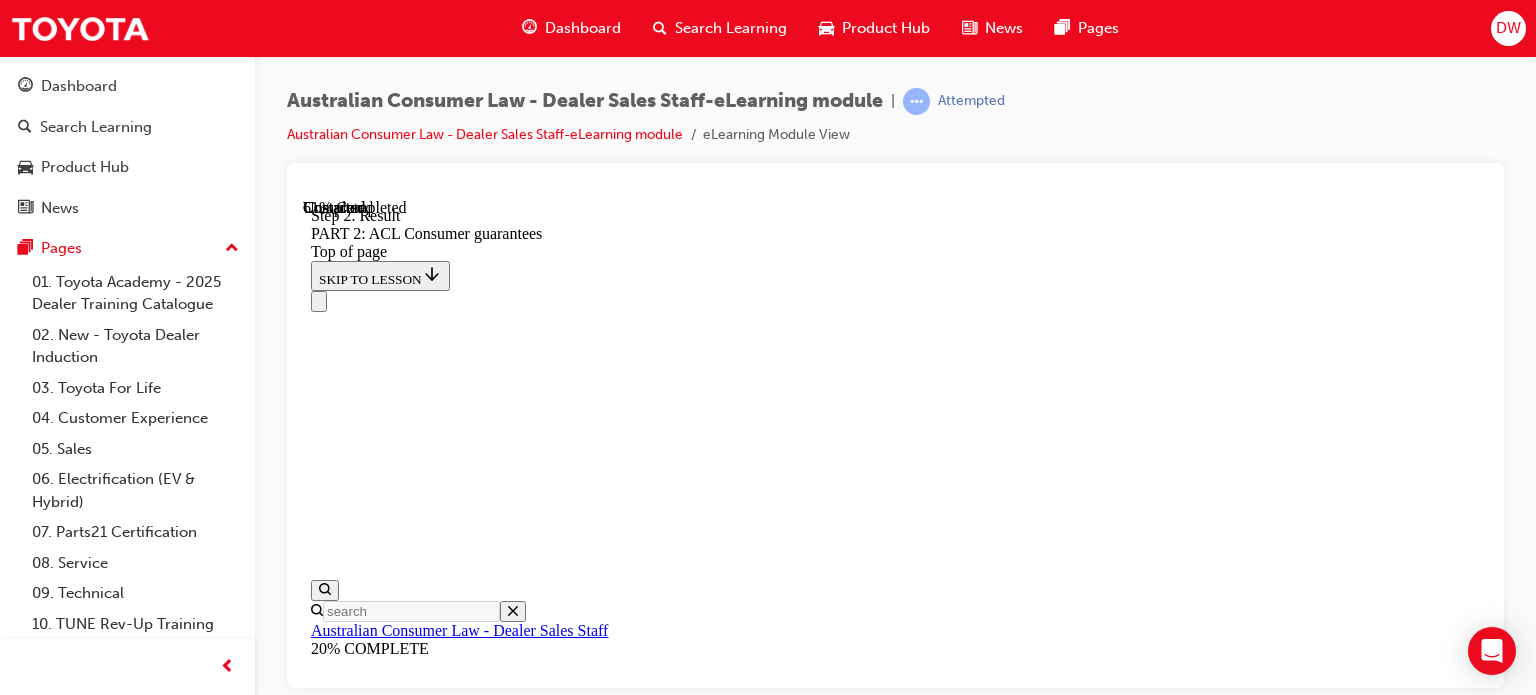 click on "START AGAIN" at bounding box center (362, 20824) 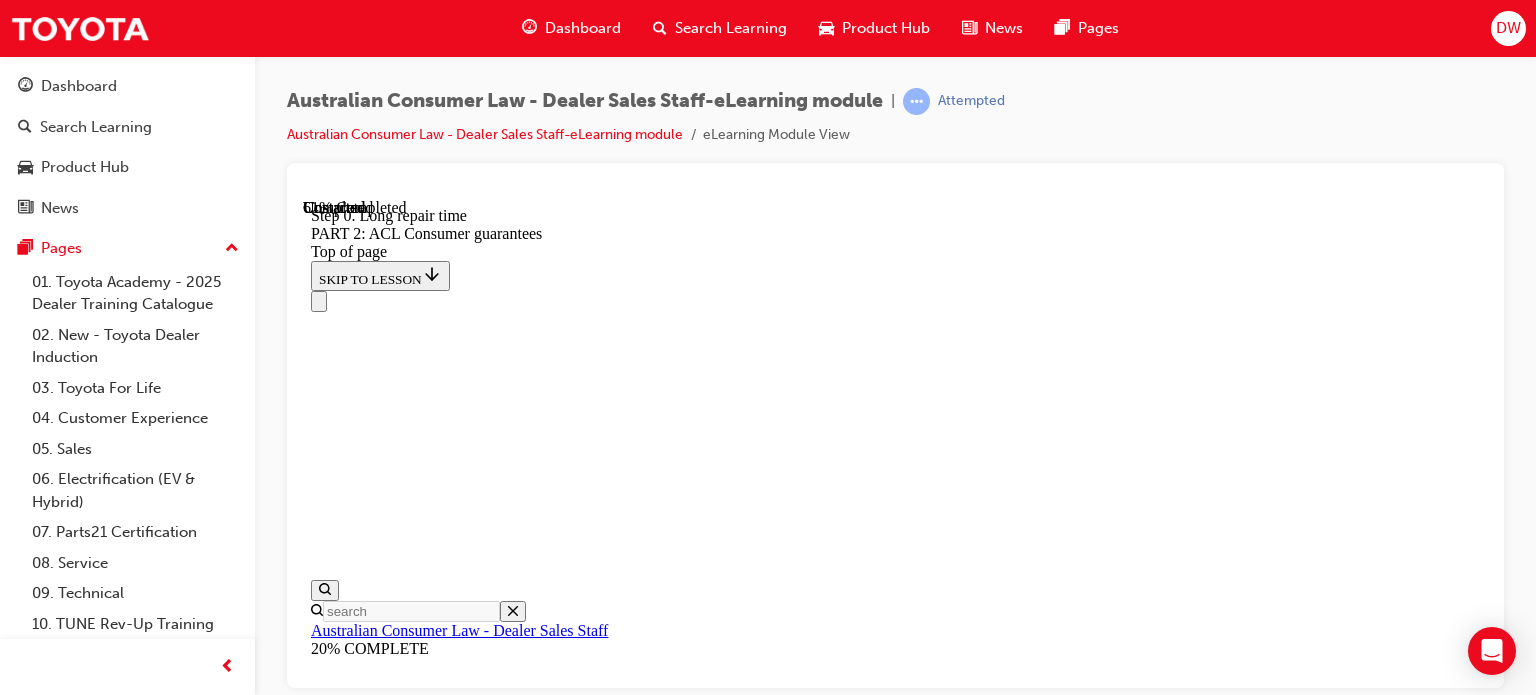 click on "START" at bounding box center [339, 20541] 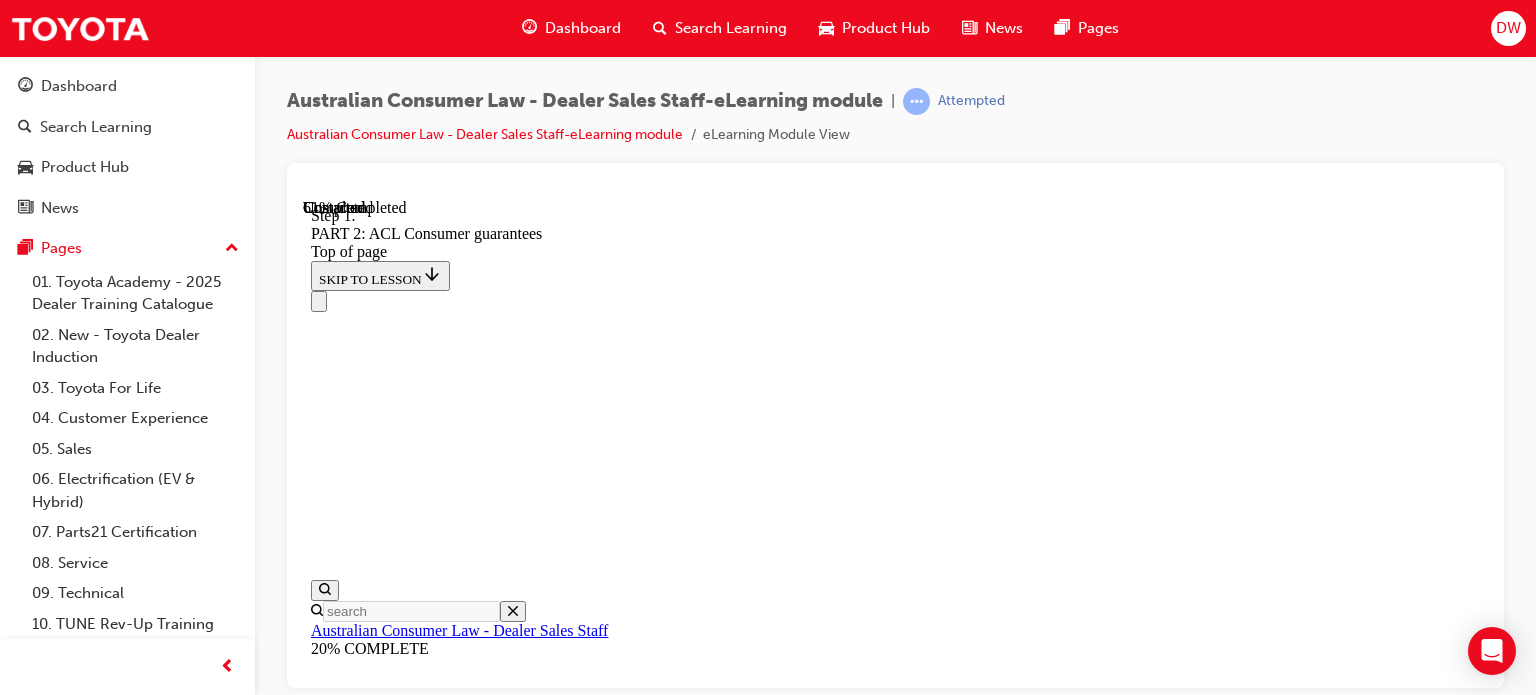 click at bounding box center (335, 20402) 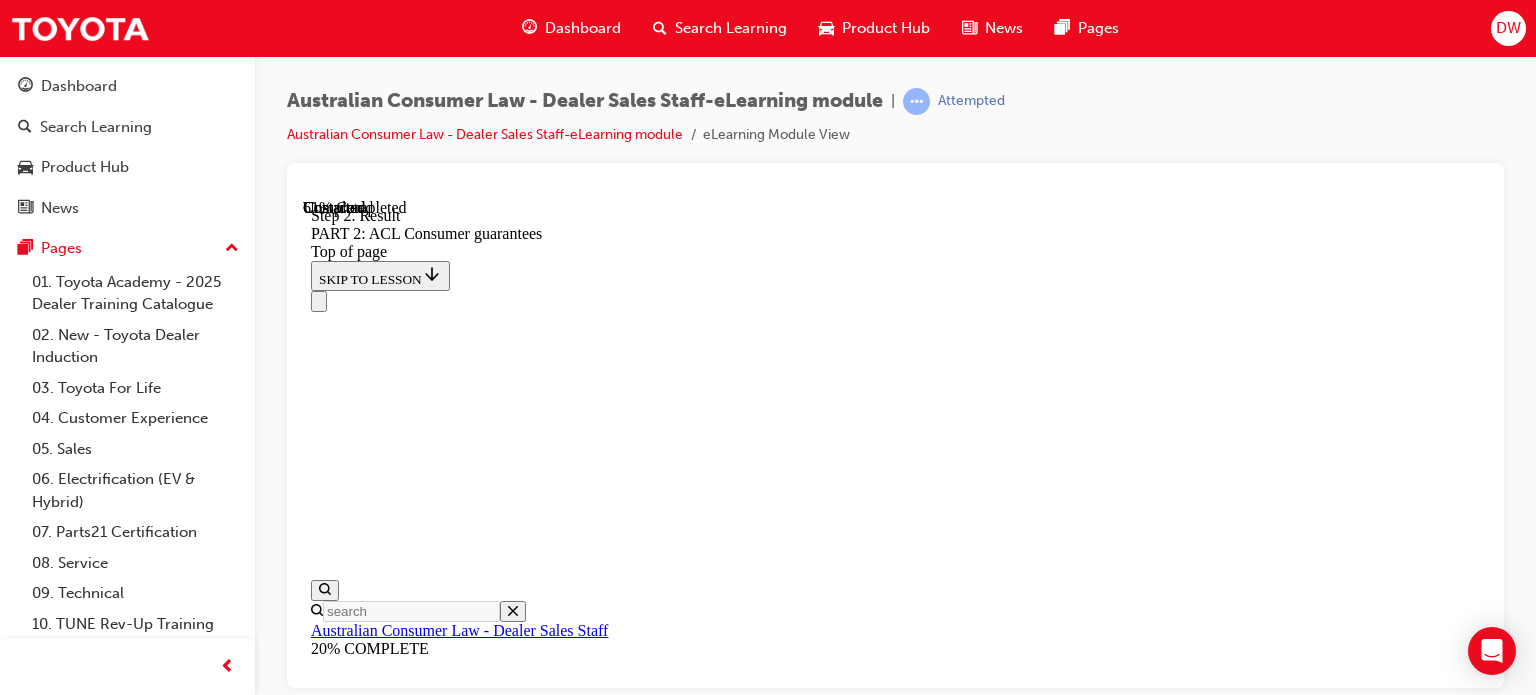 scroll, scrollTop: 13608, scrollLeft: 0, axis: vertical 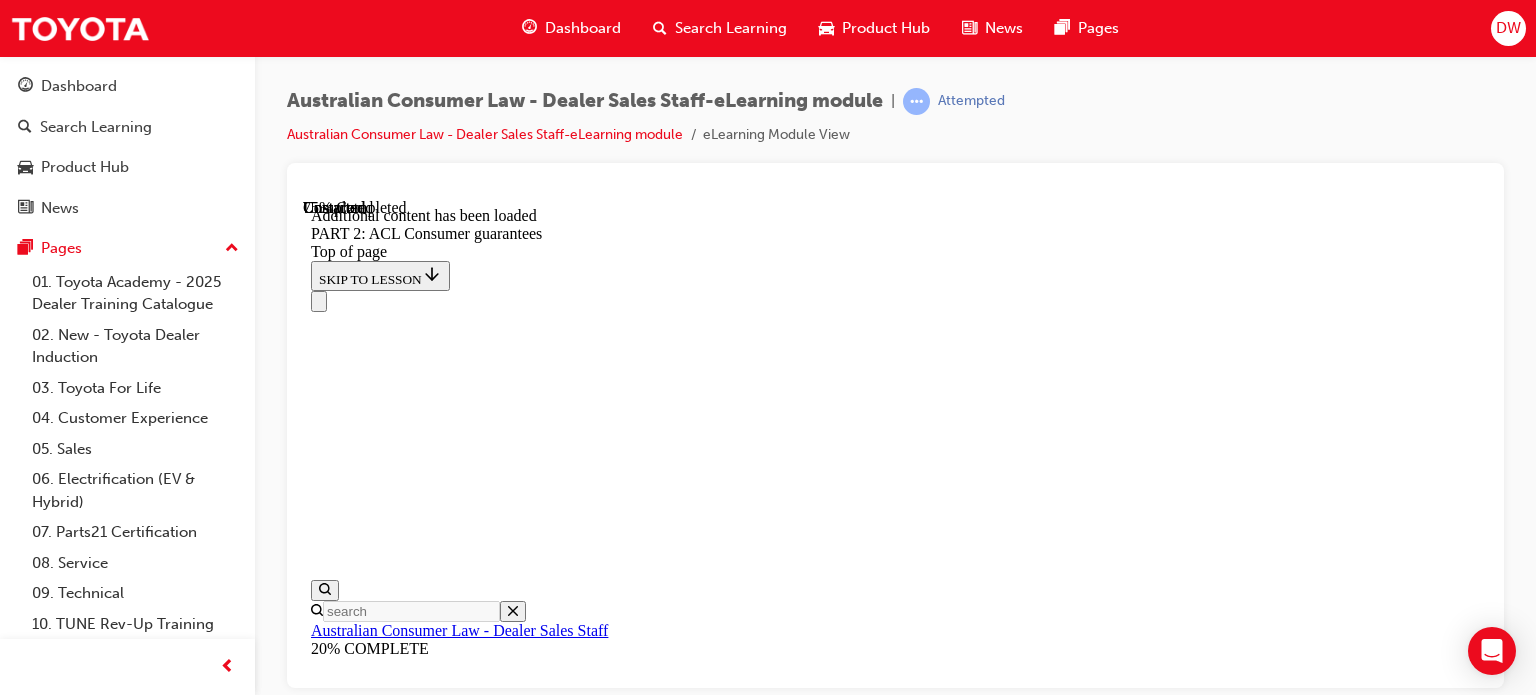 click on "Engine fault which cannot be repaired making the vehicle undriveable" at bounding box center (915, 23321) 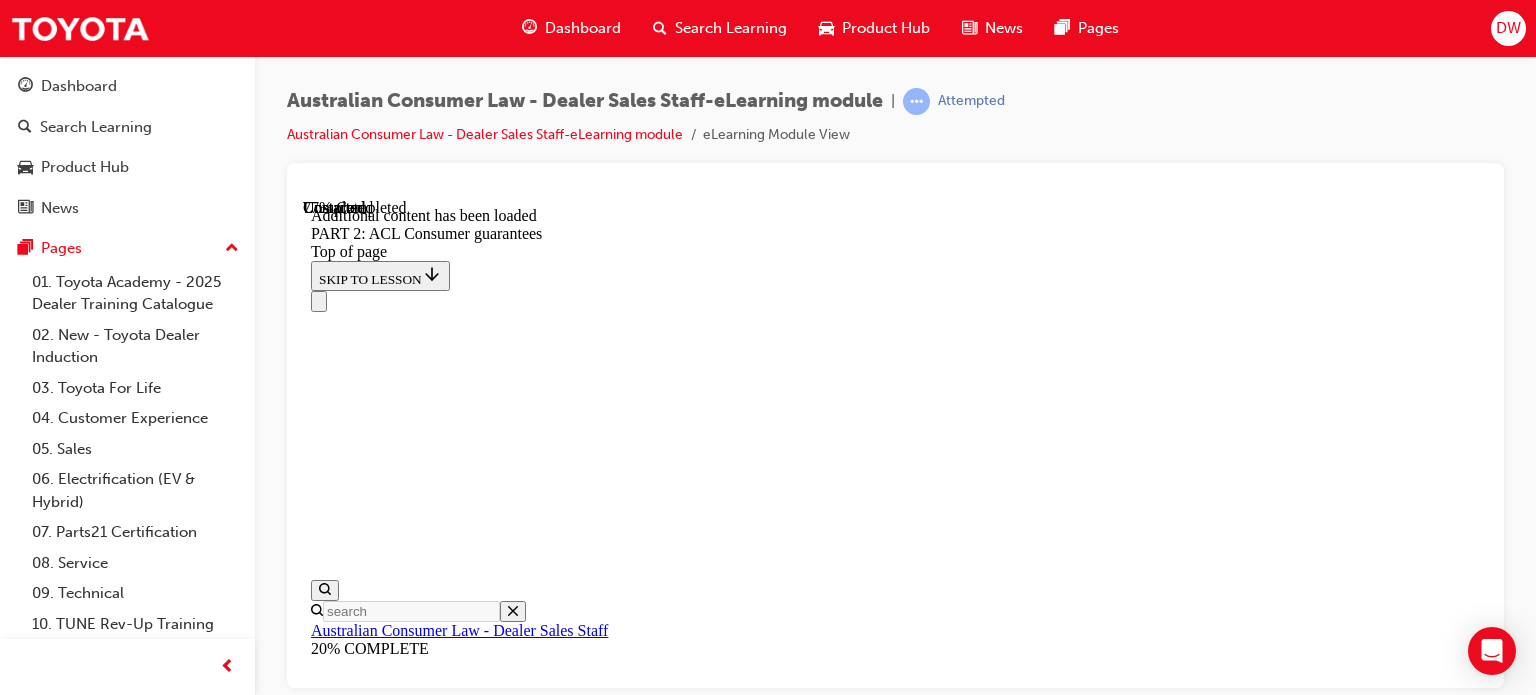 scroll, scrollTop: 18398, scrollLeft: 0, axis: vertical 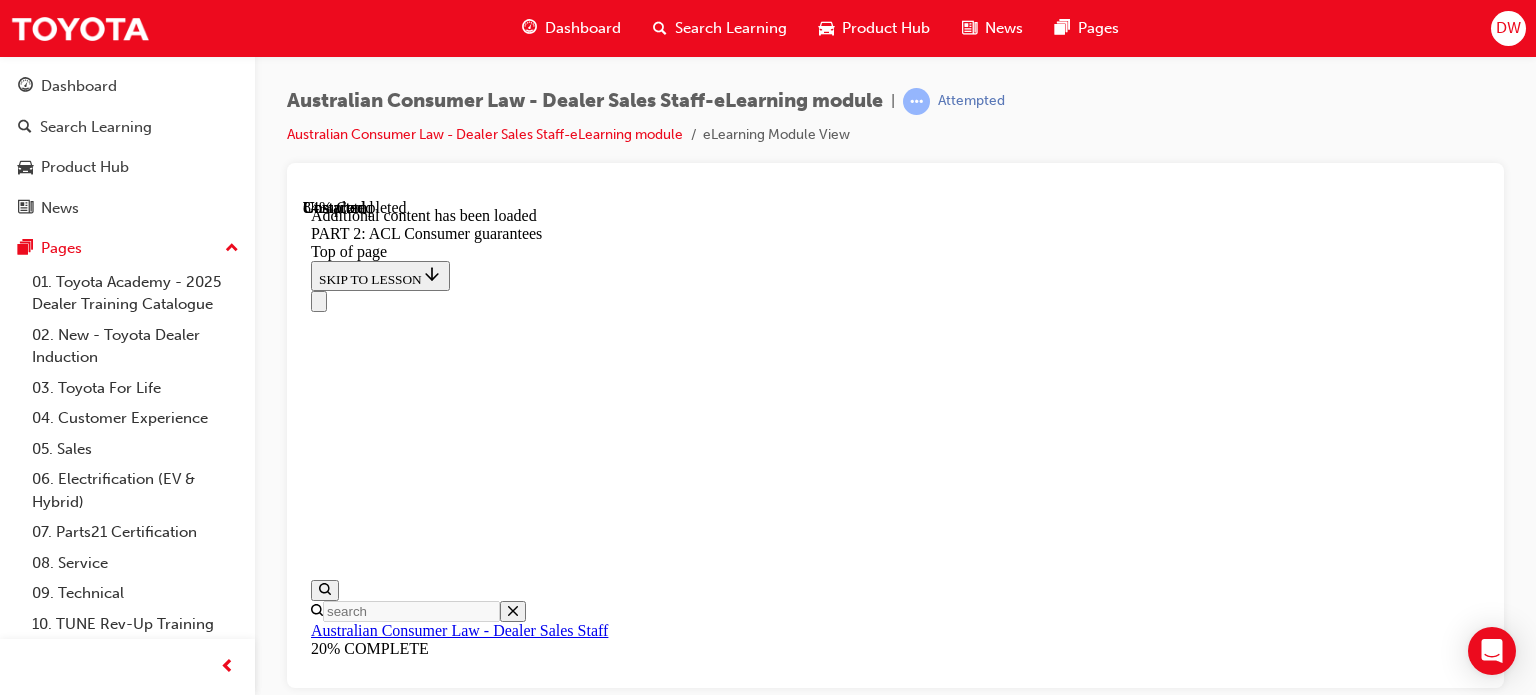 click at bounding box center (915, 29094) 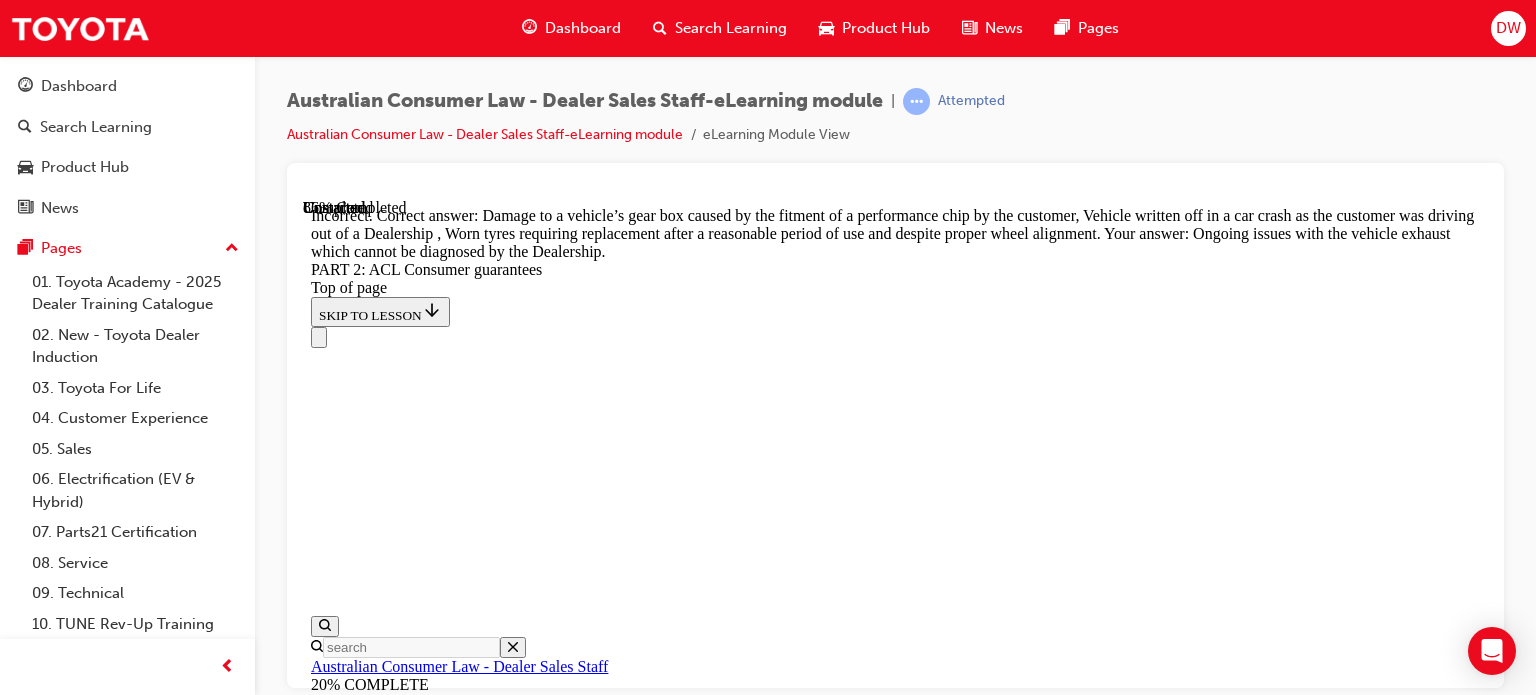 scroll, scrollTop: 21404, scrollLeft: 0, axis: vertical 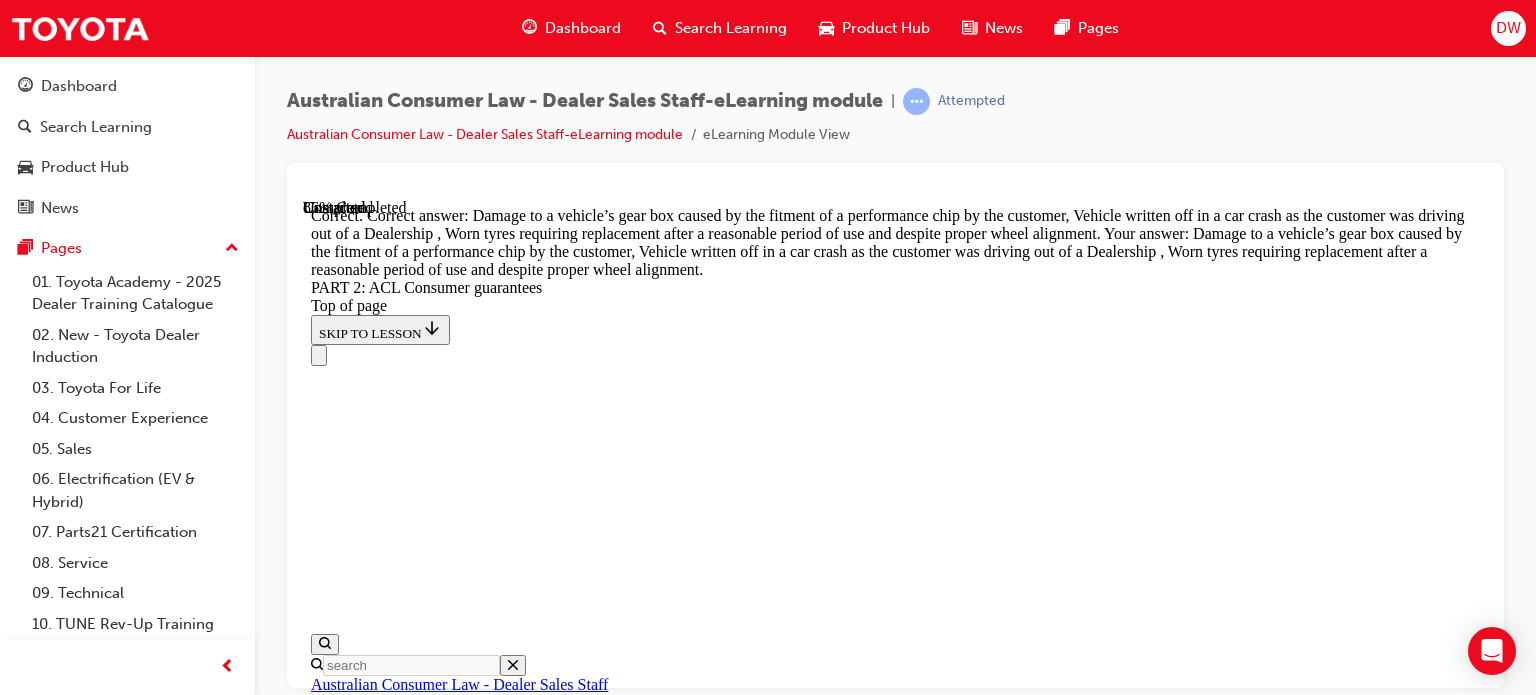click on "CONTINUE" at bounding box center (353, 29859) 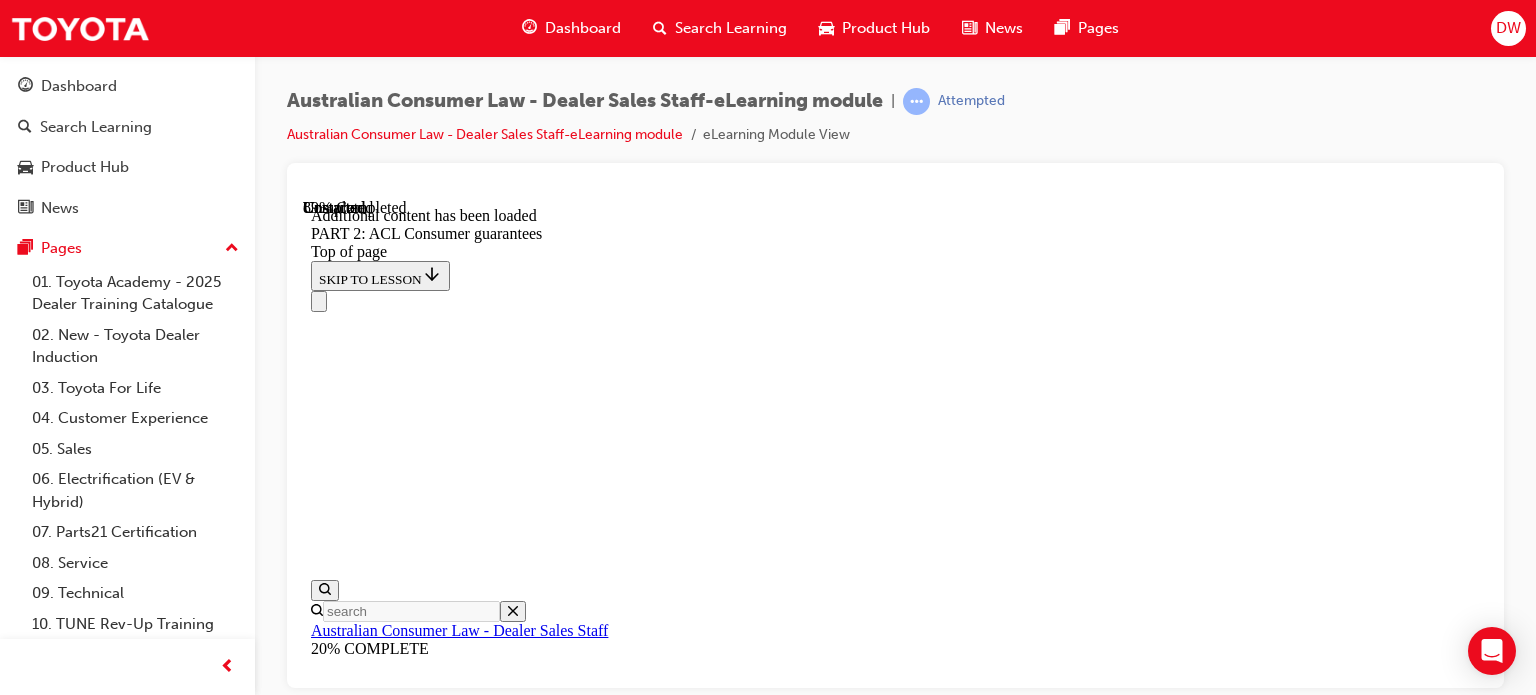 scroll, scrollTop: 23473, scrollLeft: 0, axis: vertical 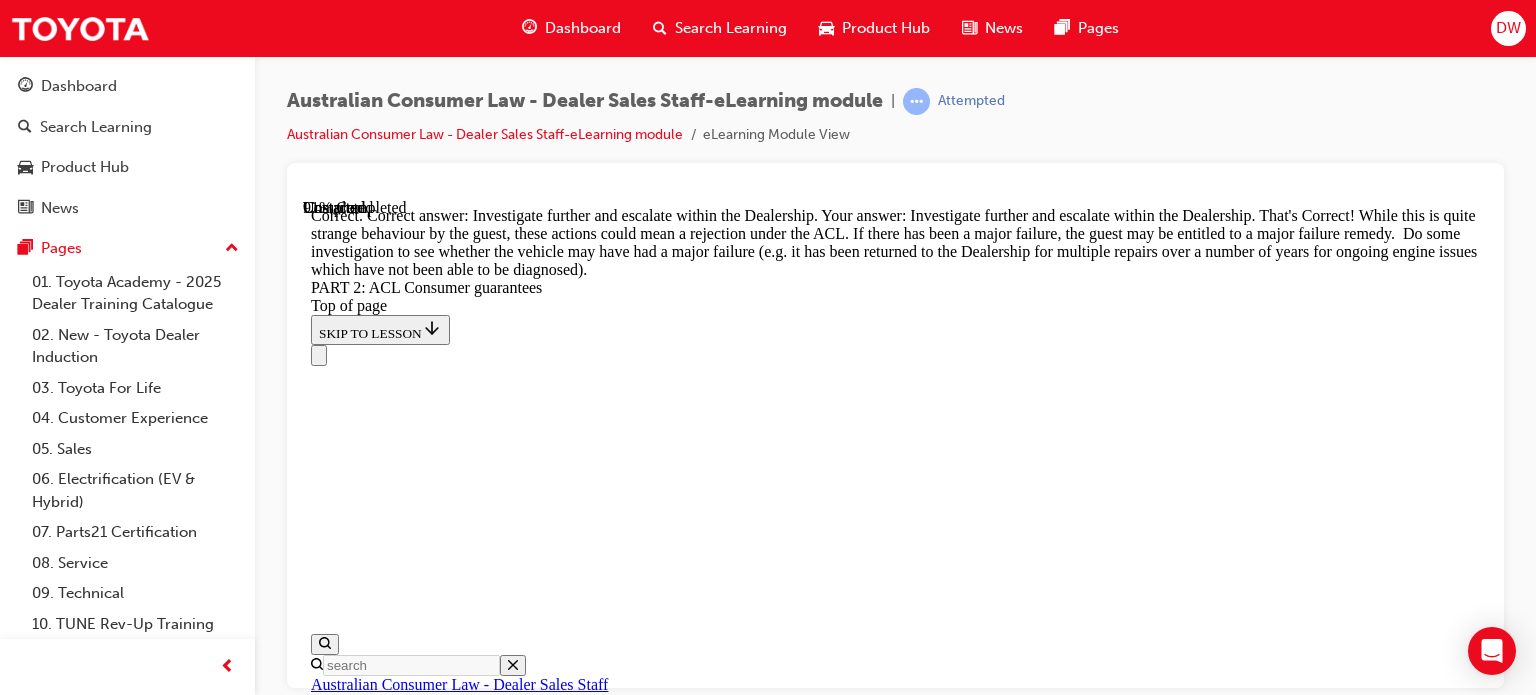 click on "CONTINUE" at bounding box center [353, 37119] 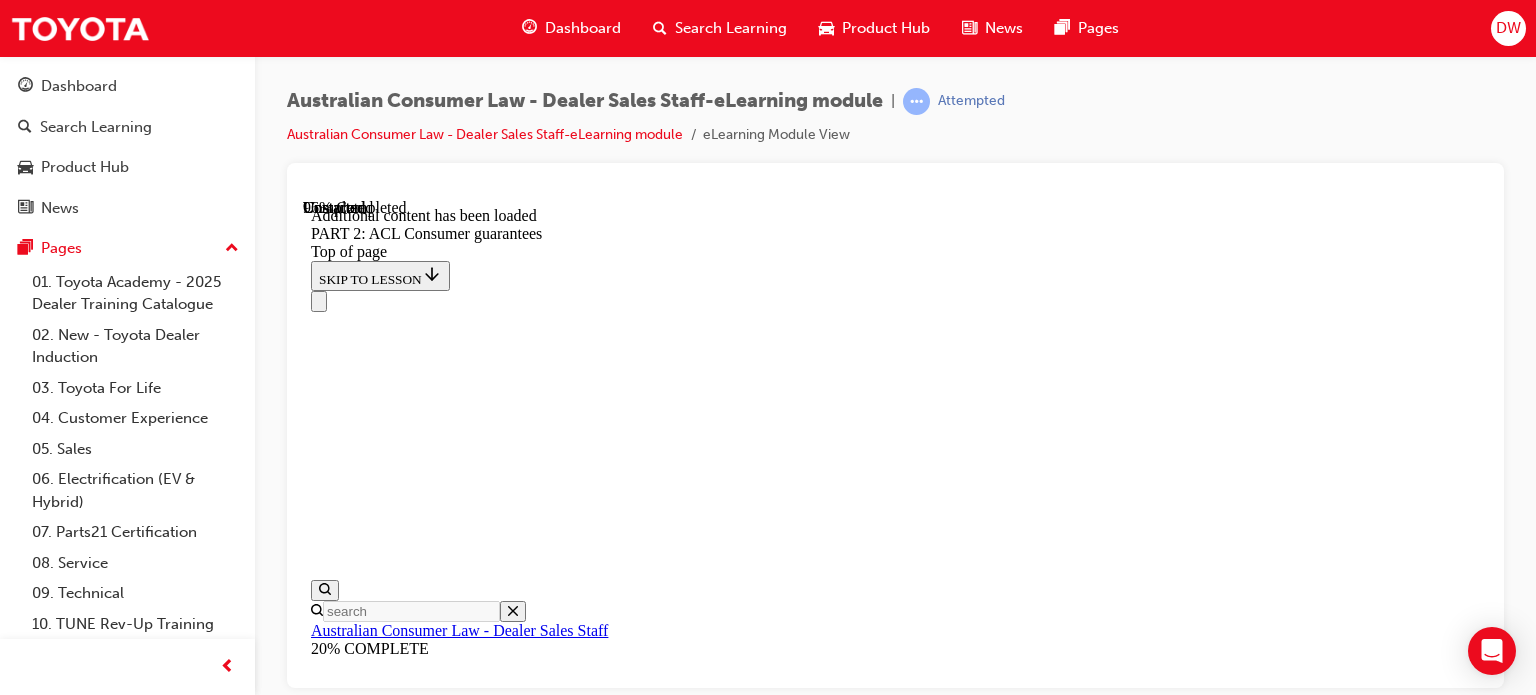 scroll, scrollTop: 25844, scrollLeft: 0, axis: vertical 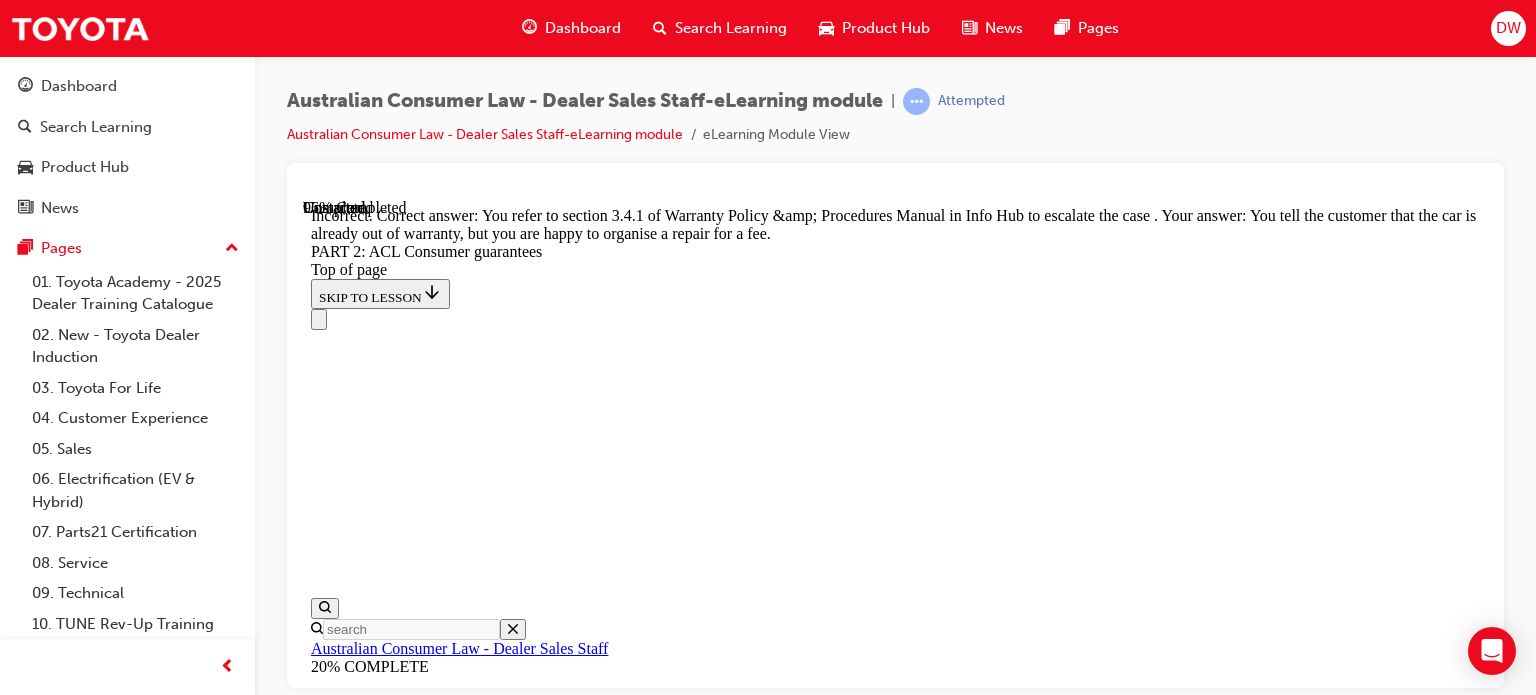 click on "TAKE AGAIN" at bounding box center (359, 41988) 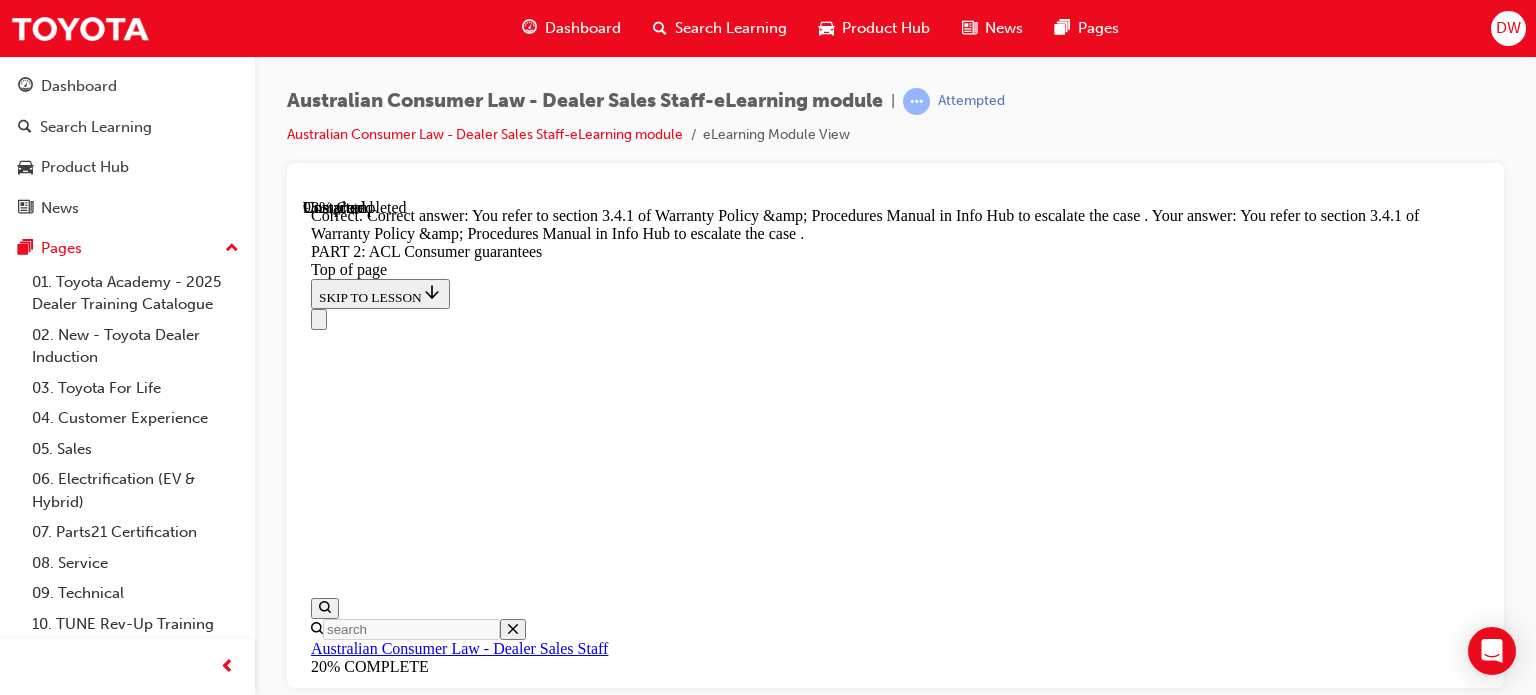 scroll, scrollTop: 27127, scrollLeft: 0, axis: vertical 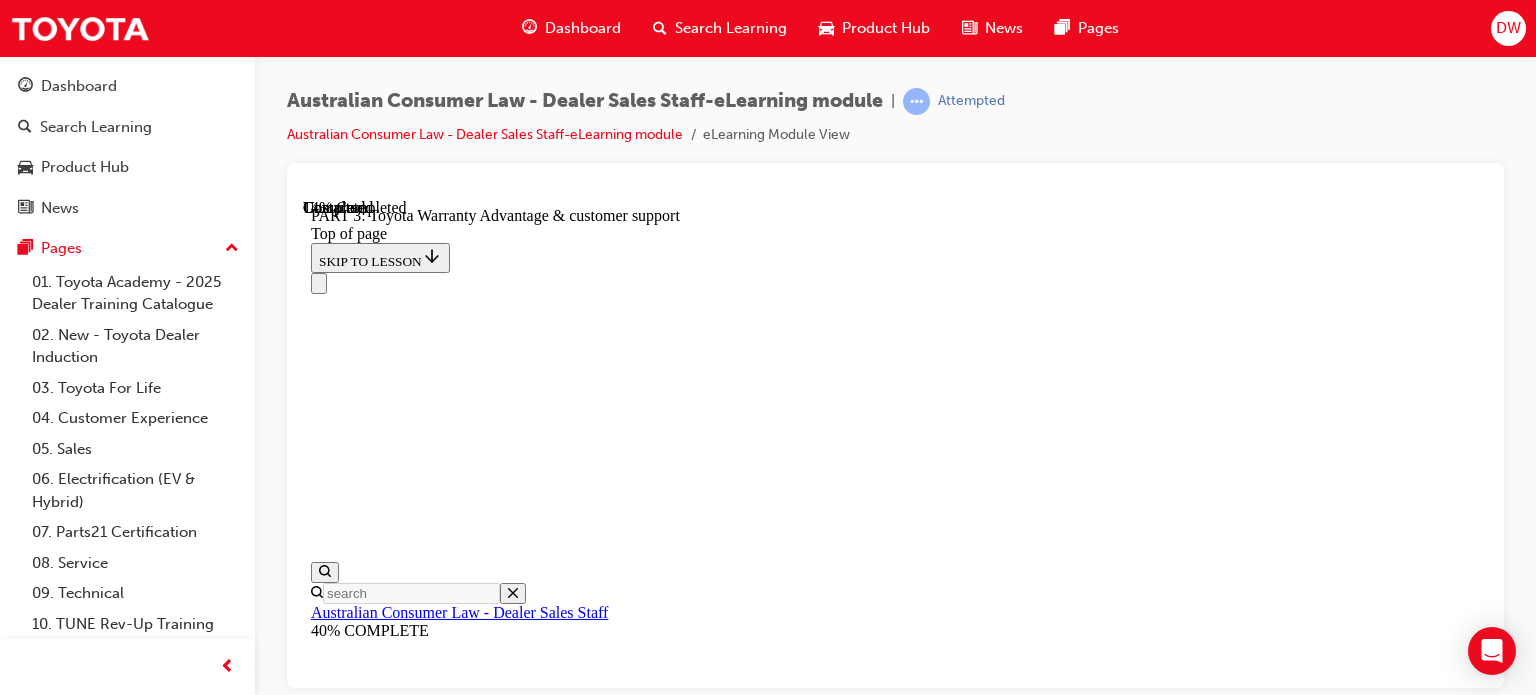 click at bounding box center (895, 11667) 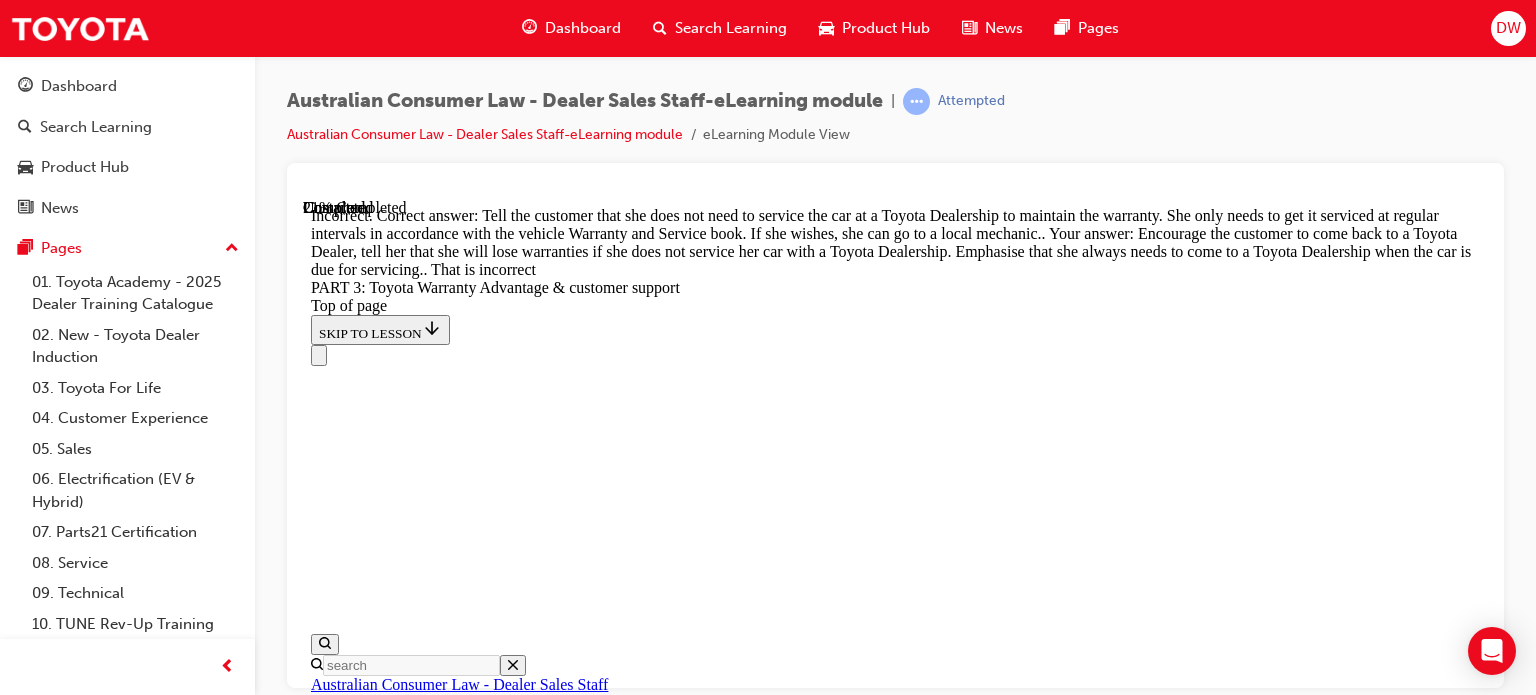 scroll, scrollTop: 1801, scrollLeft: 0, axis: vertical 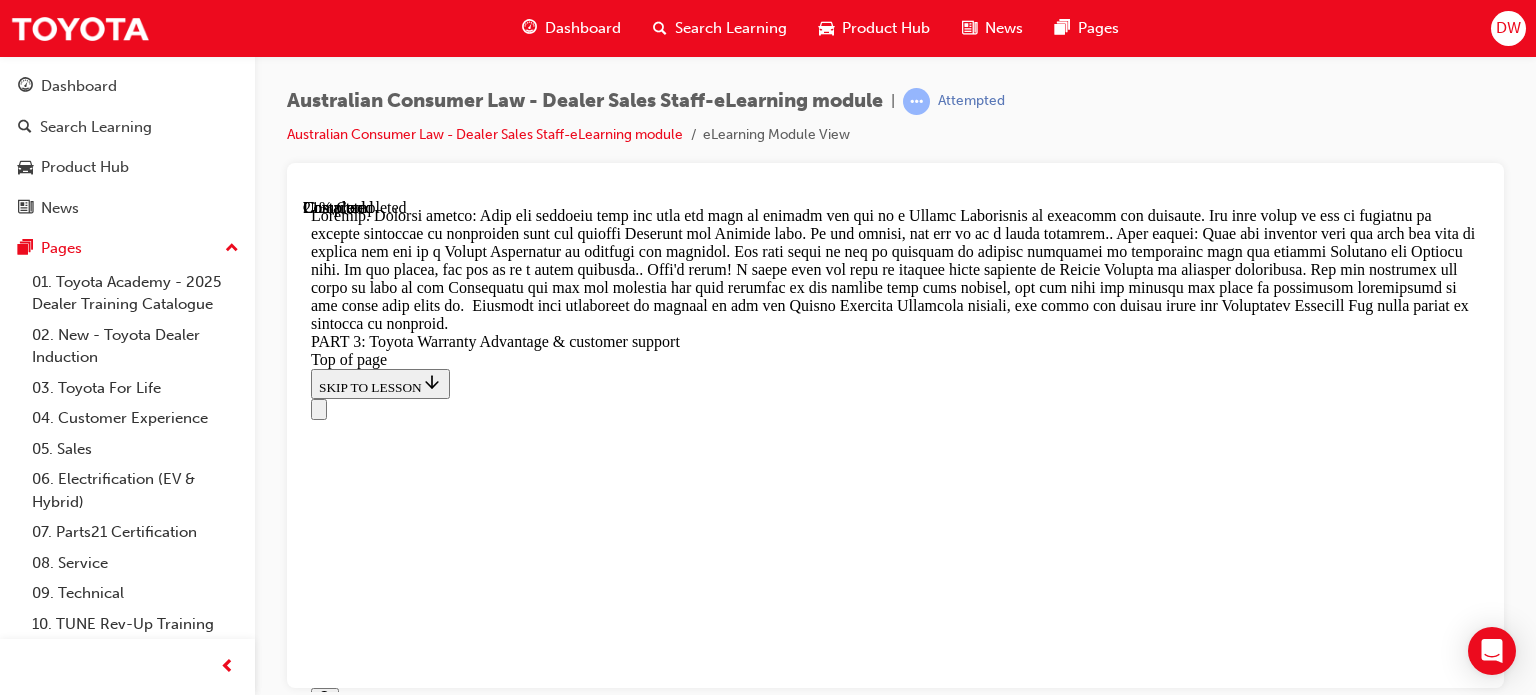 click on "CONTINUE" at bounding box center (353, 13157) 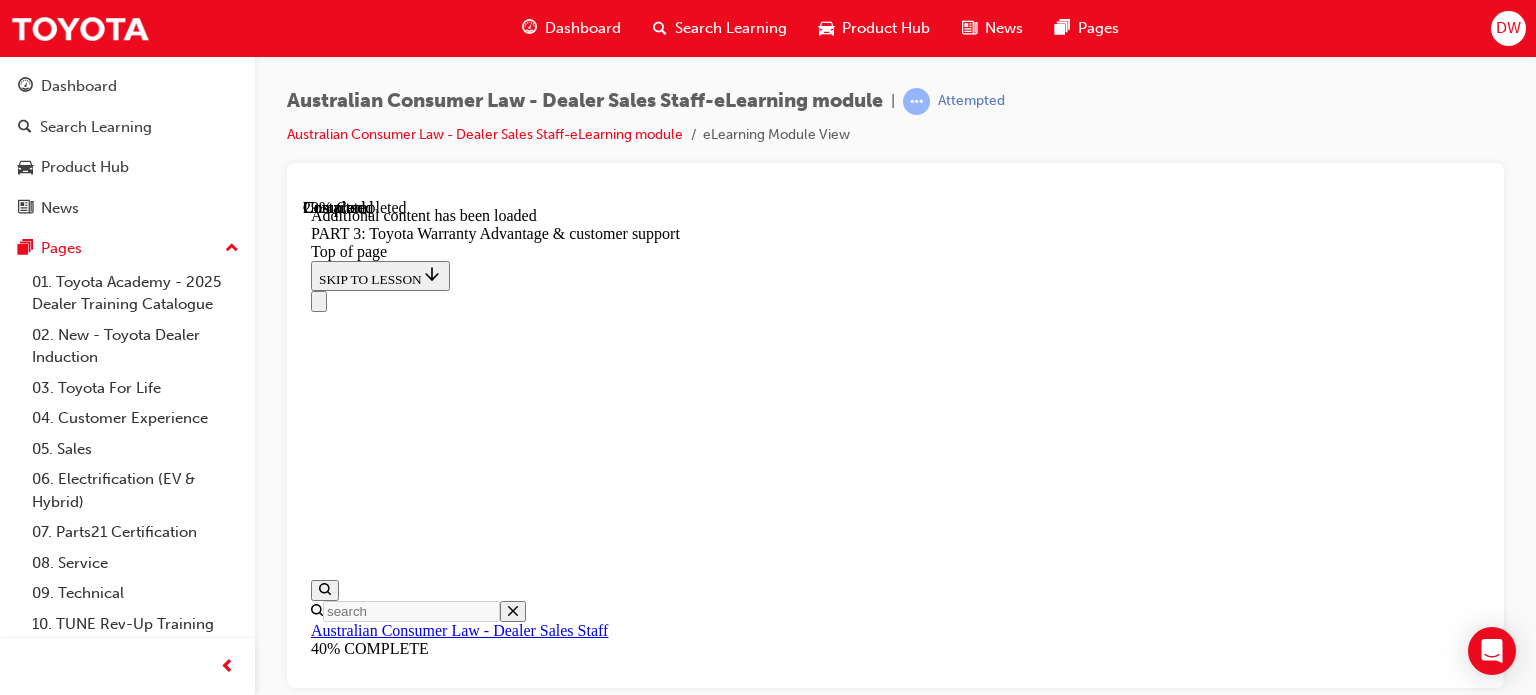 scroll, scrollTop: 2784, scrollLeft: 0, axis: vertical 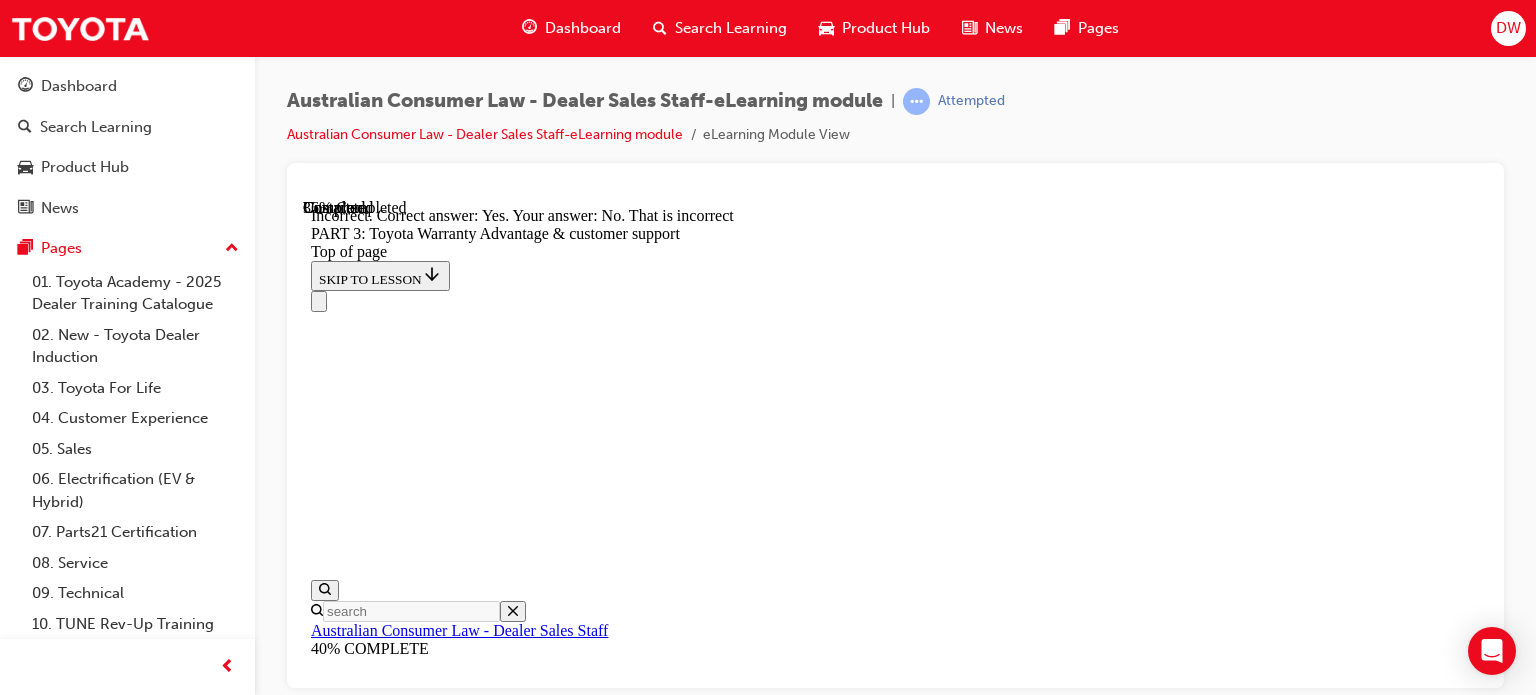 click at bounding box center [359, 17495] 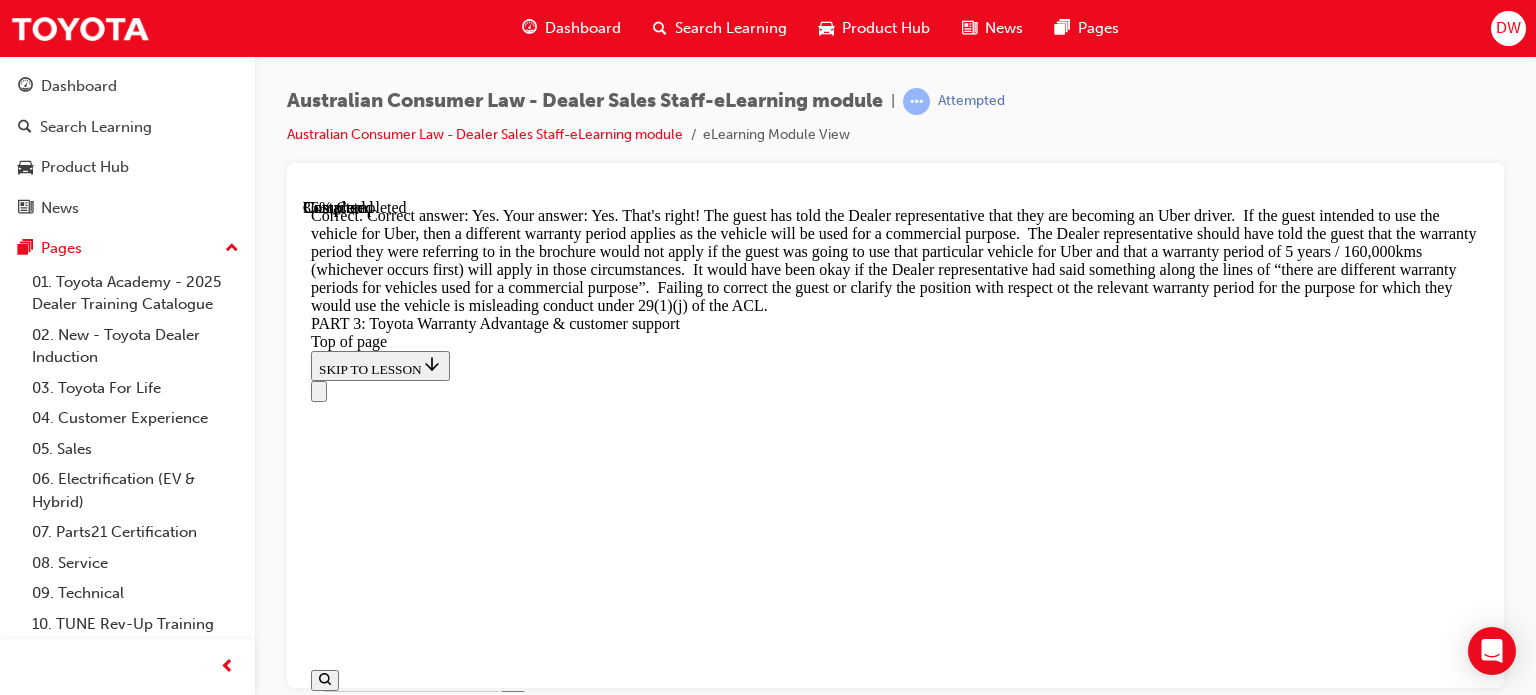 click on "CONTINUE" at bounding box center [353, 17749] 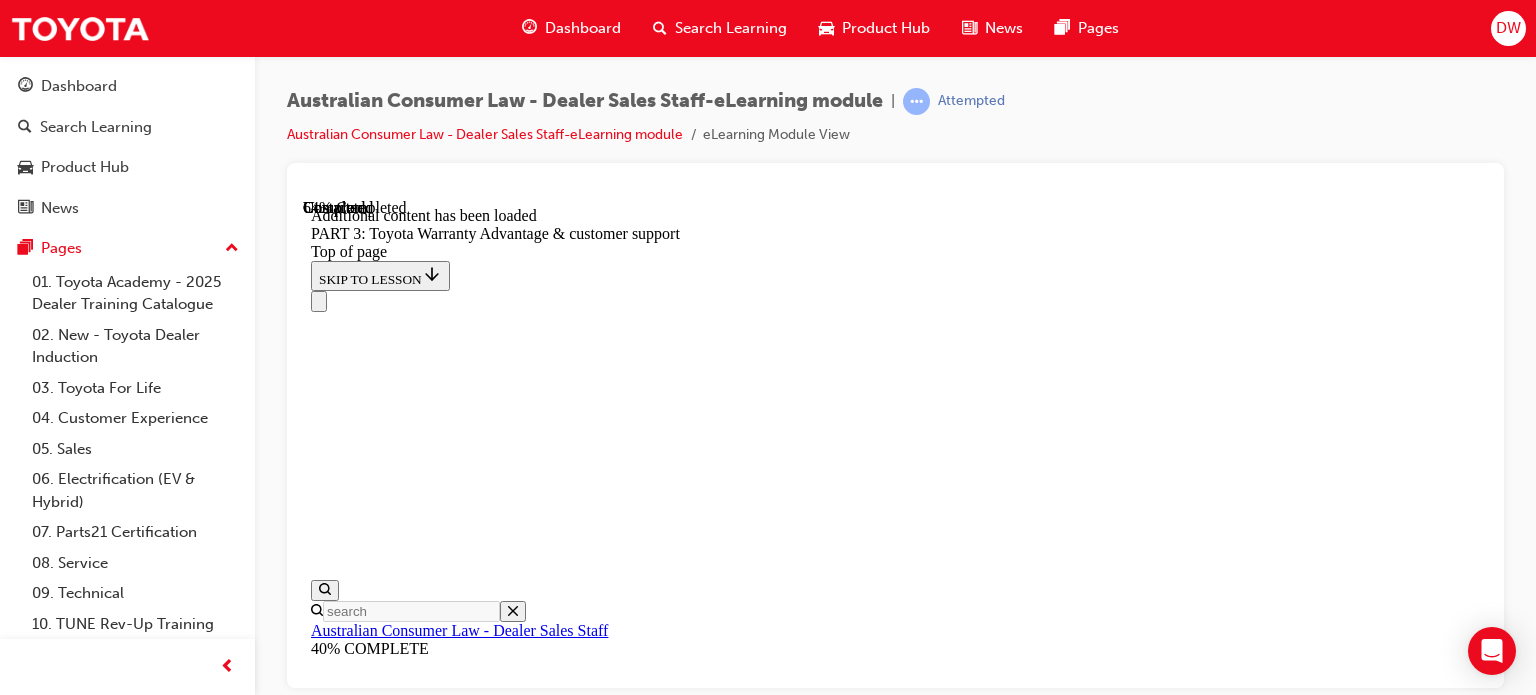 scroll, scrollTop: 5911, scrollLeft: 0, axis: vertical 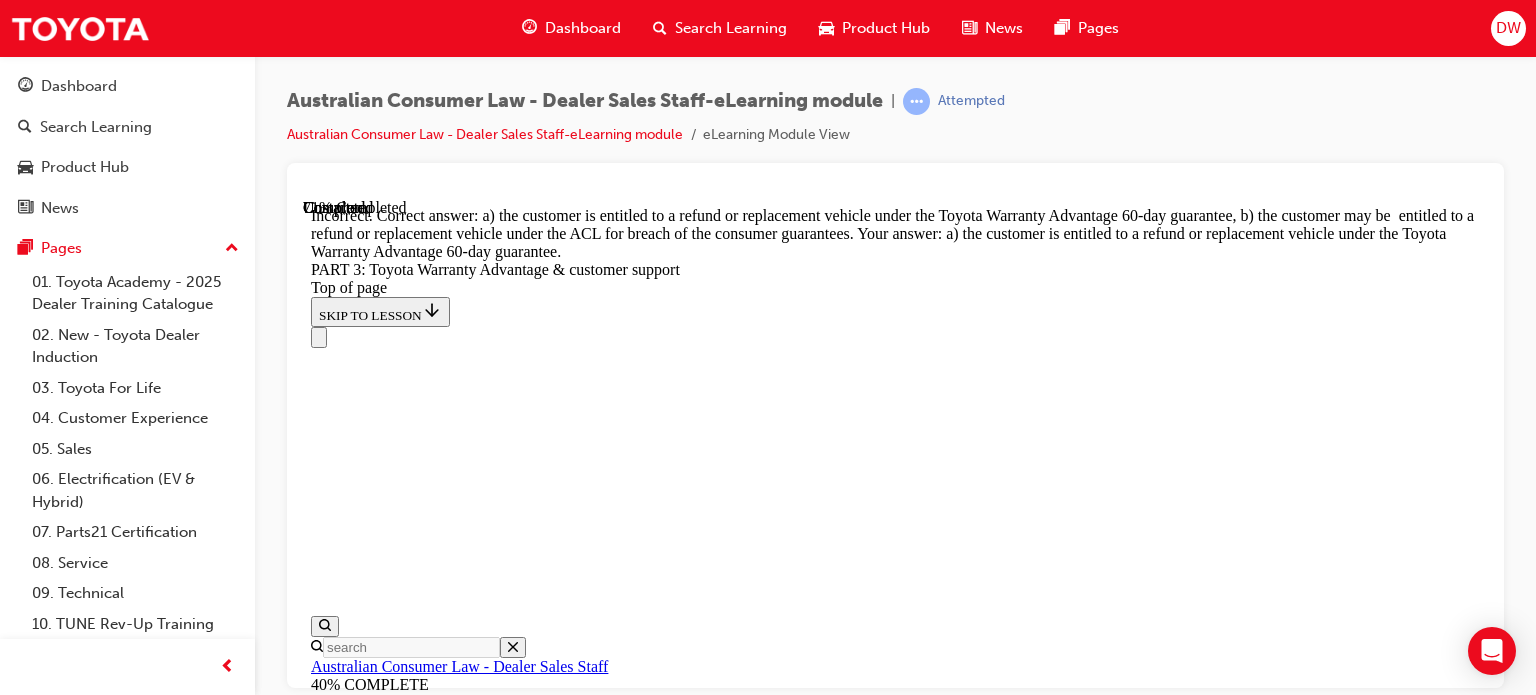 click at bounding box center [359, 22327] 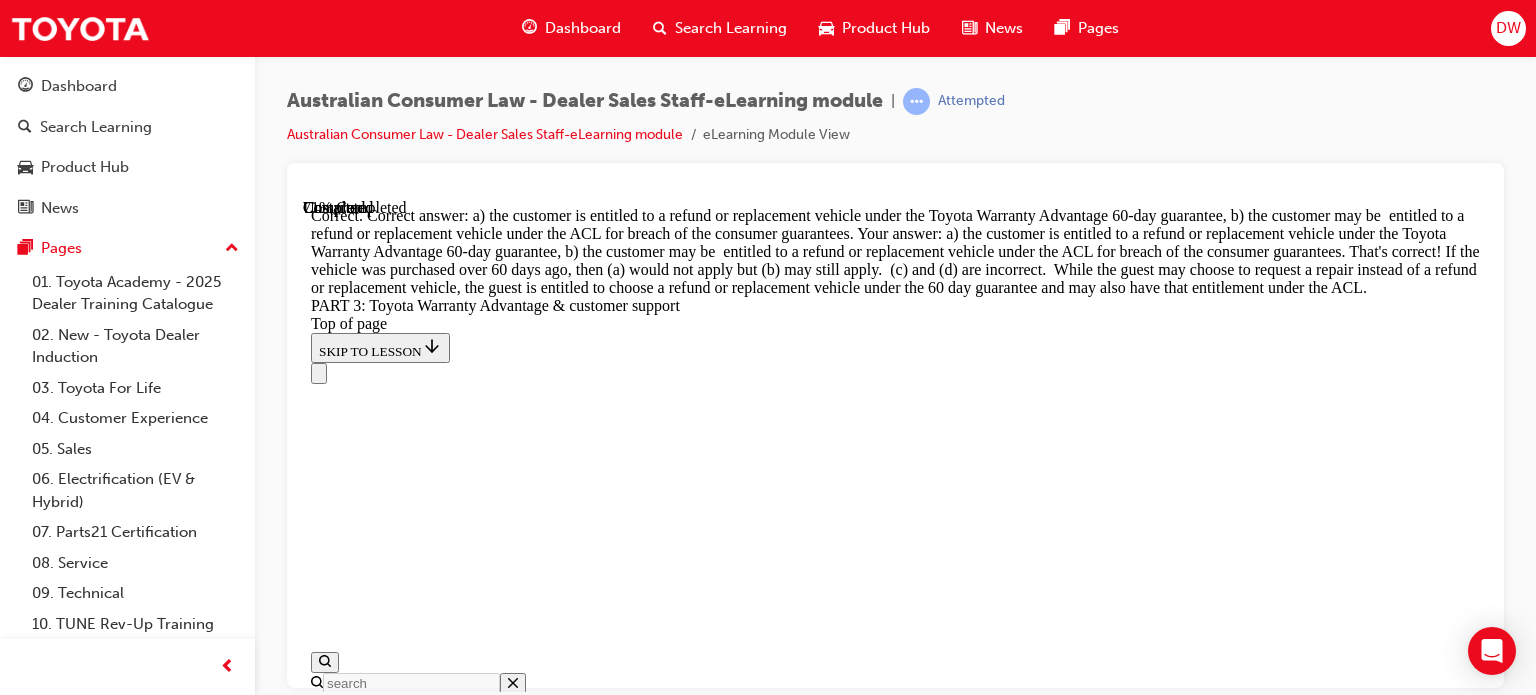 scroll, scrollTop: 6656, scrollLeft: 0, axis: vertical 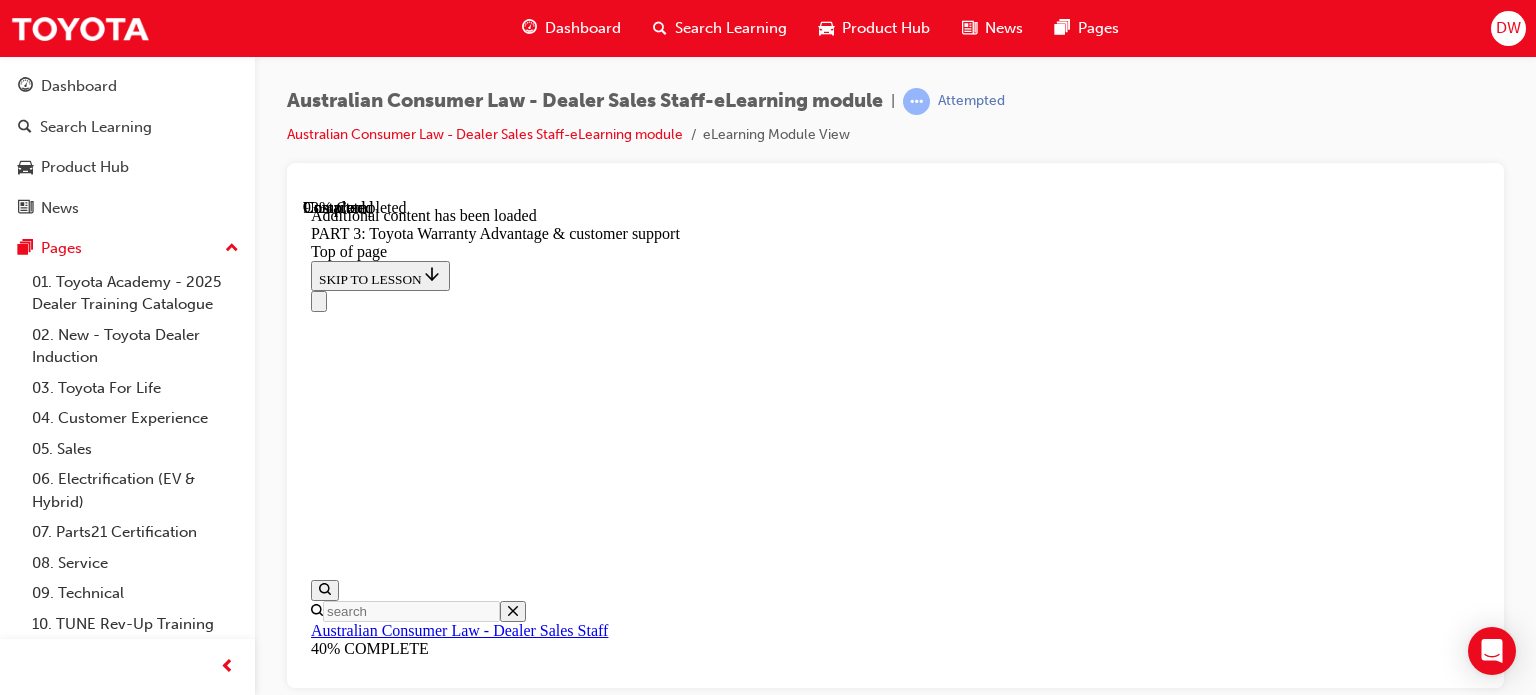 click on "CONTINUE" at bounding box center [353, 22820] 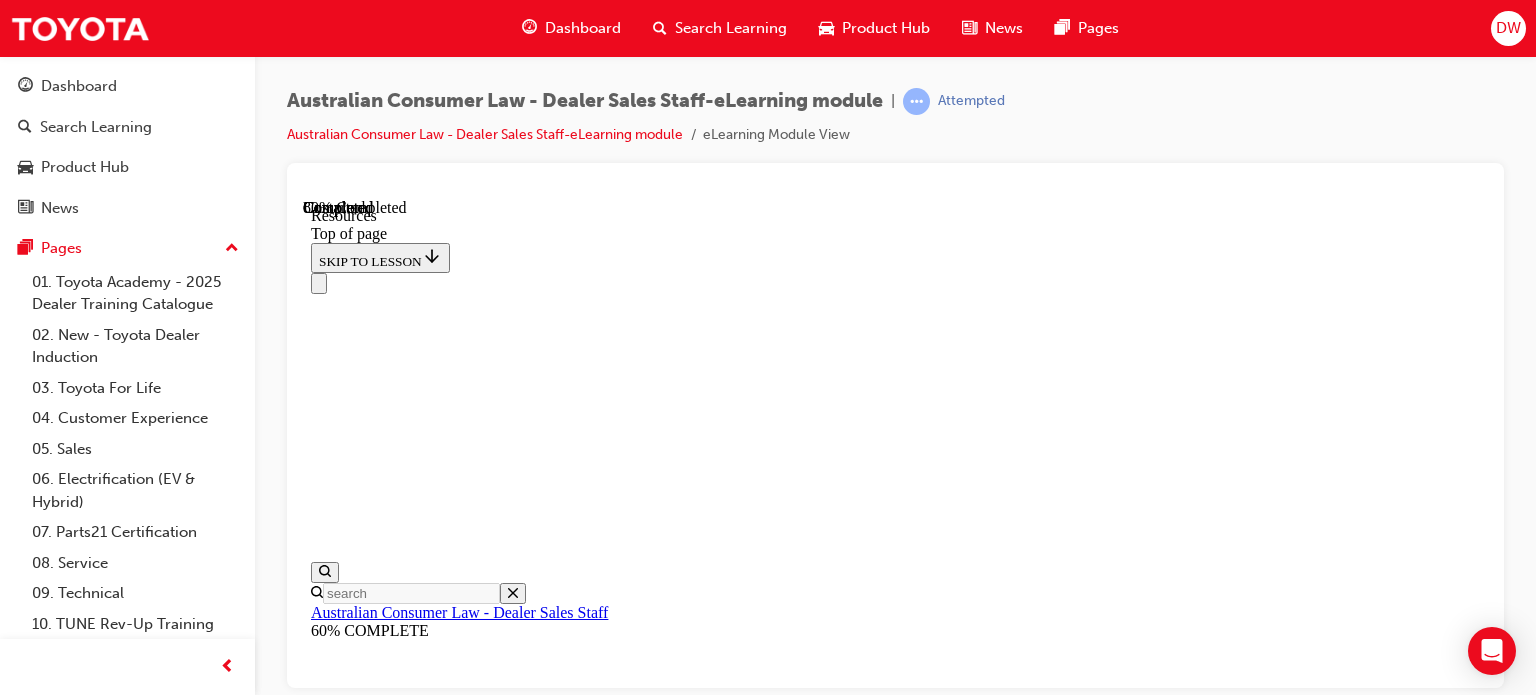 scroll, scrollTop: 1300, scrollLeft: 0, axis: vertical 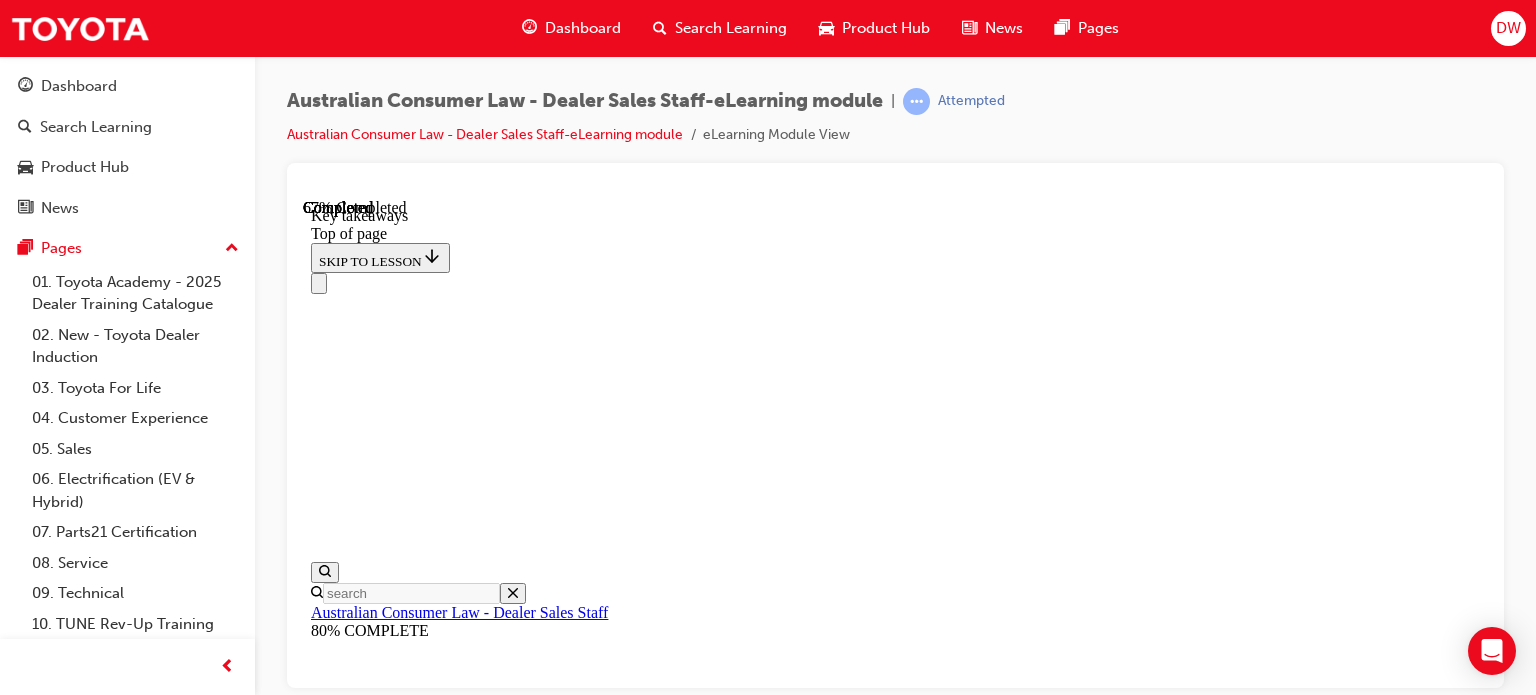 click on "CONTINUE" at bounding box center [353, 8355] 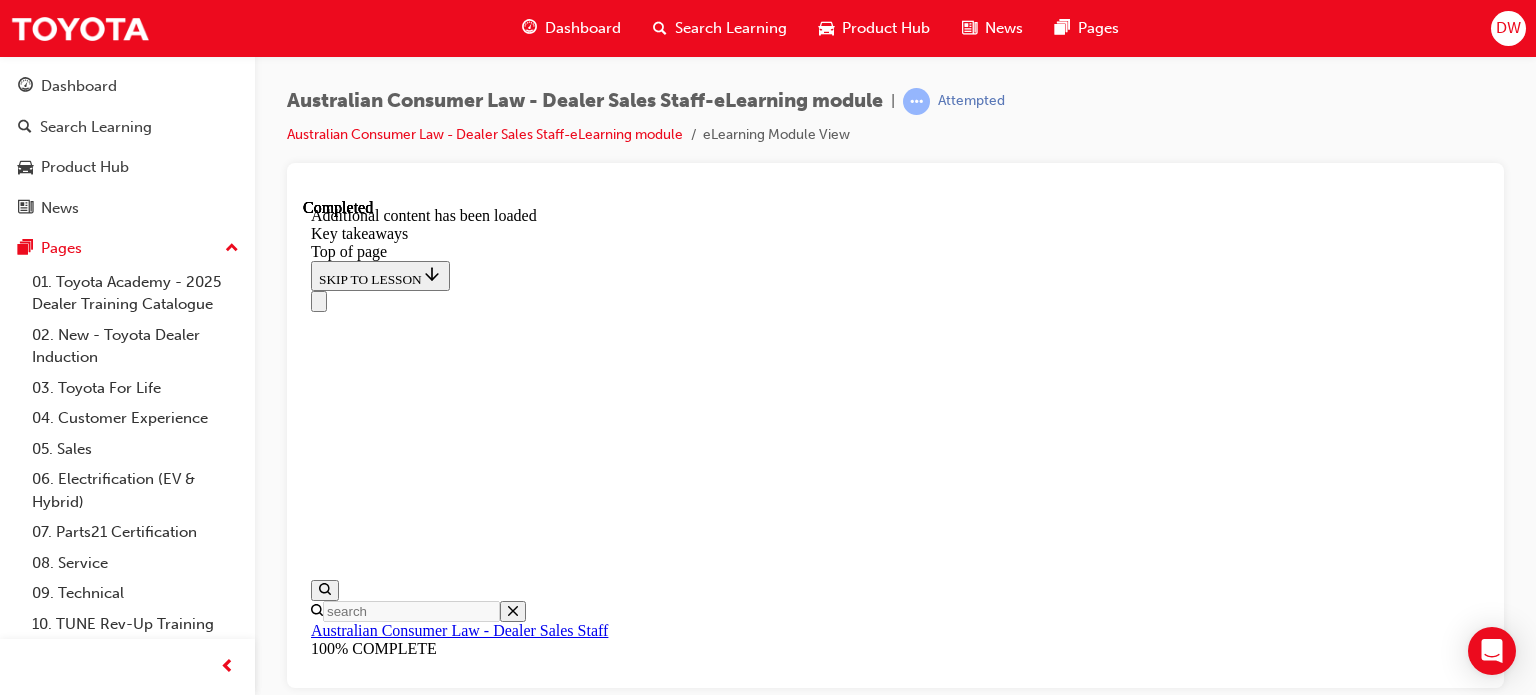 scroll, scrollTop: 672, scrollLeft: 0, axis: vertical 